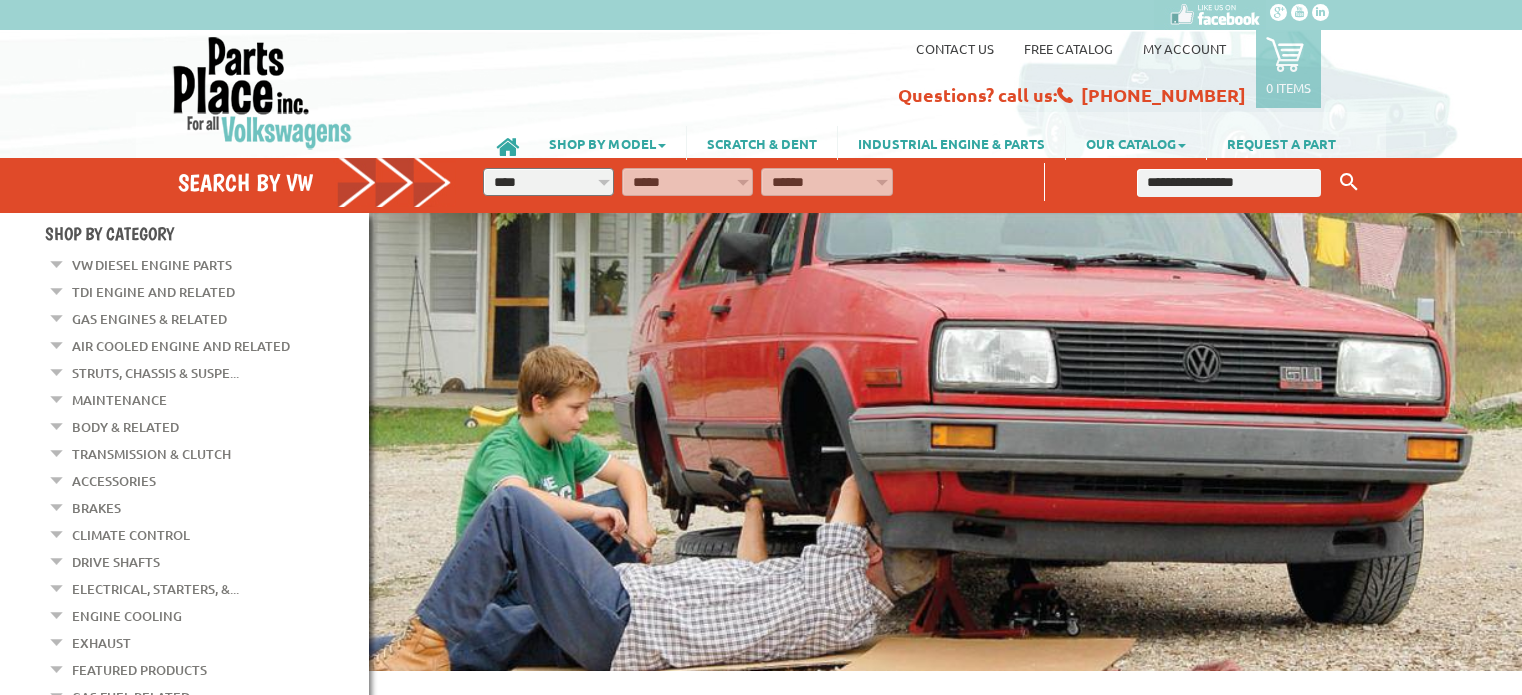 scroll, scrollTop: 0, scrollLeft: 0, axis: both 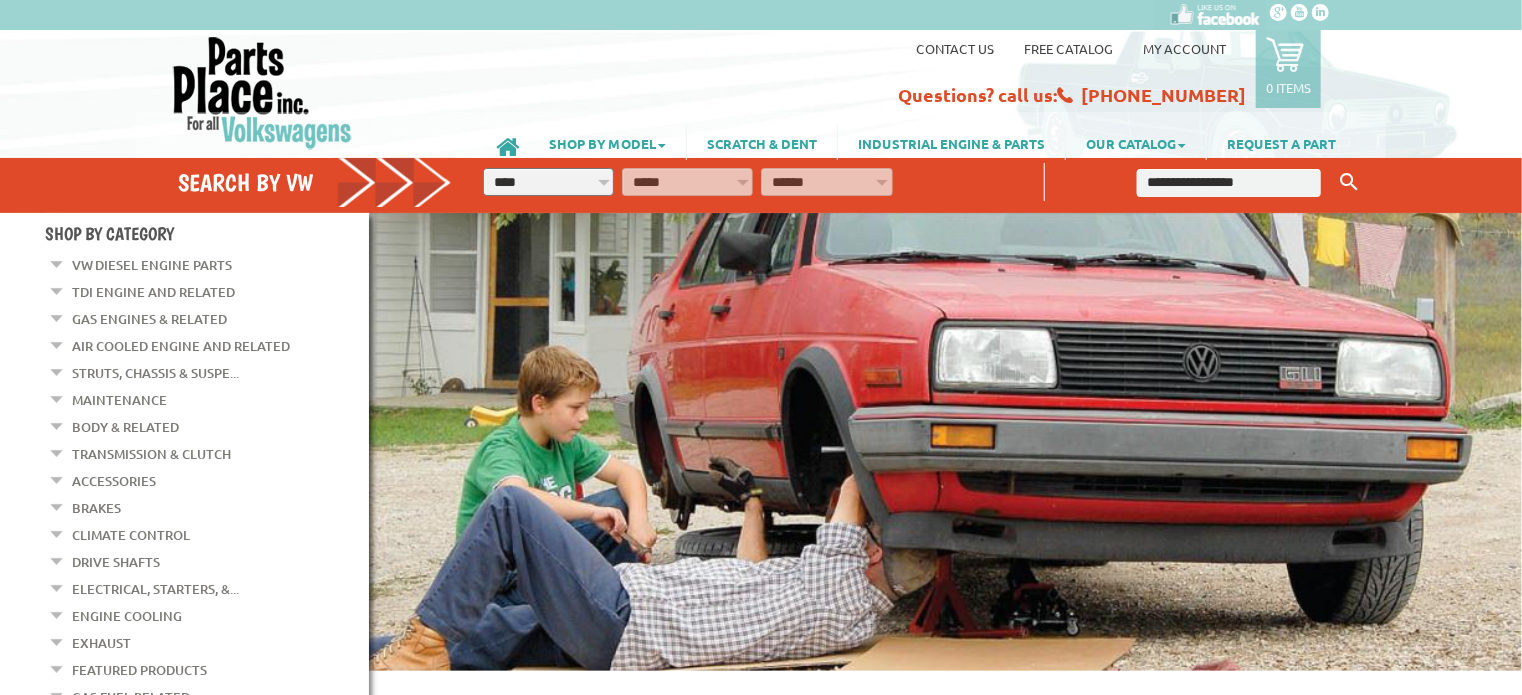click at bounding box center [1229, 183] 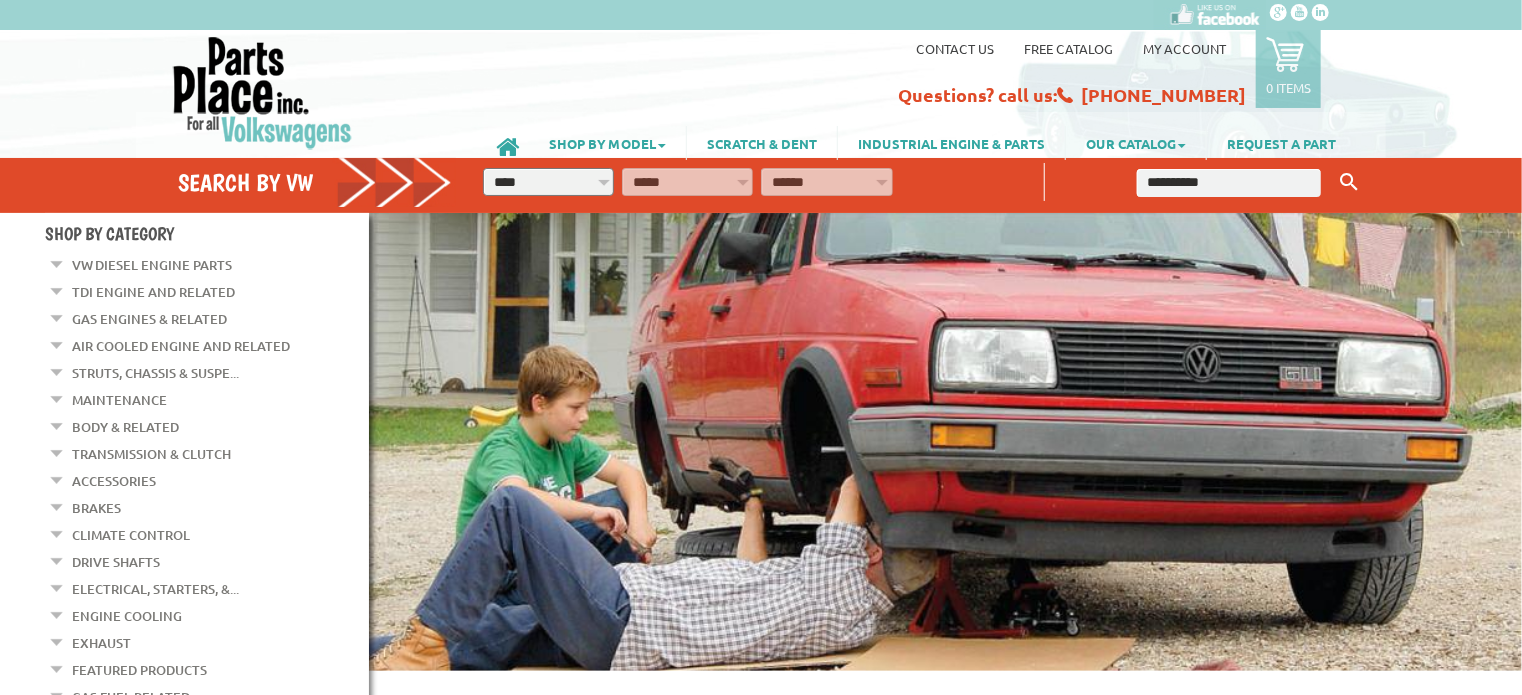 type on "**********" 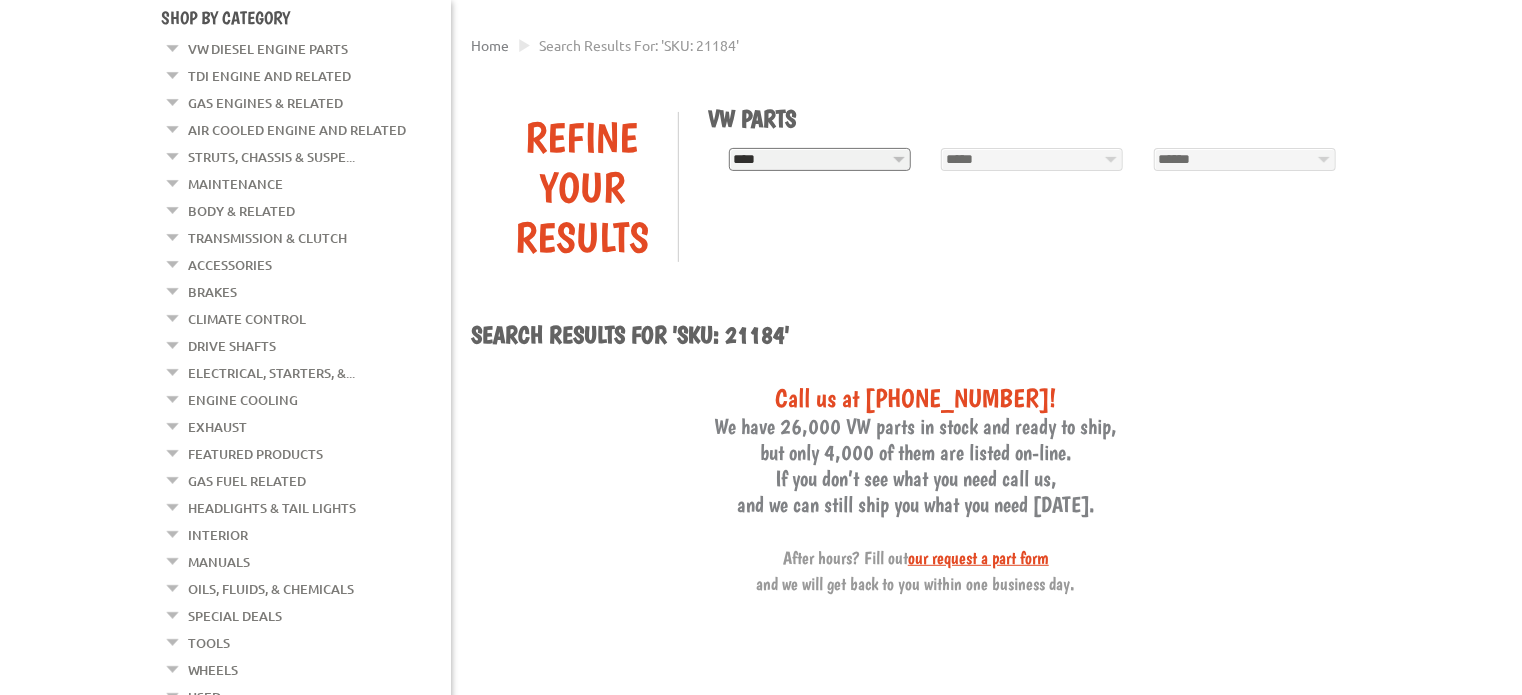 scroll, scrollTop: 0, scrollLeft: 0, axis: both 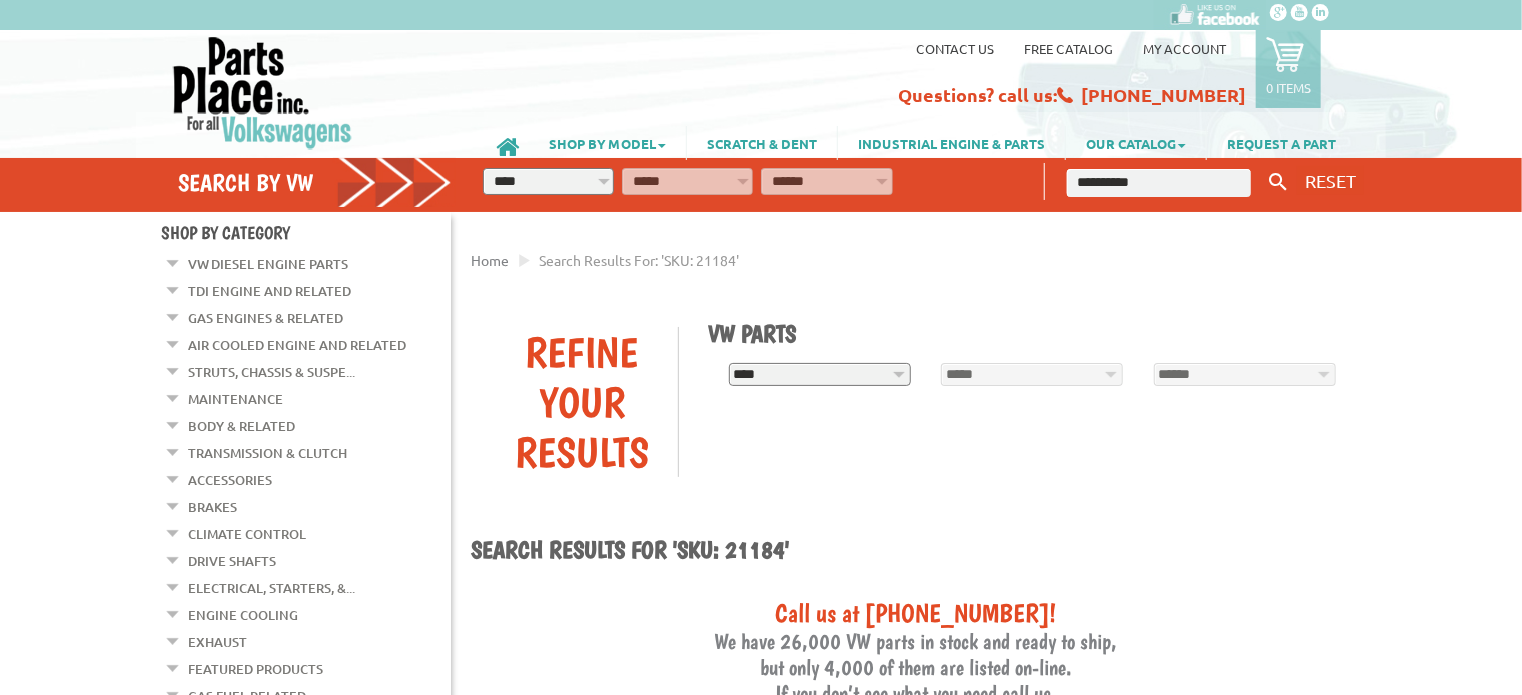 click on "**********" at bounding box center (1159, 183) 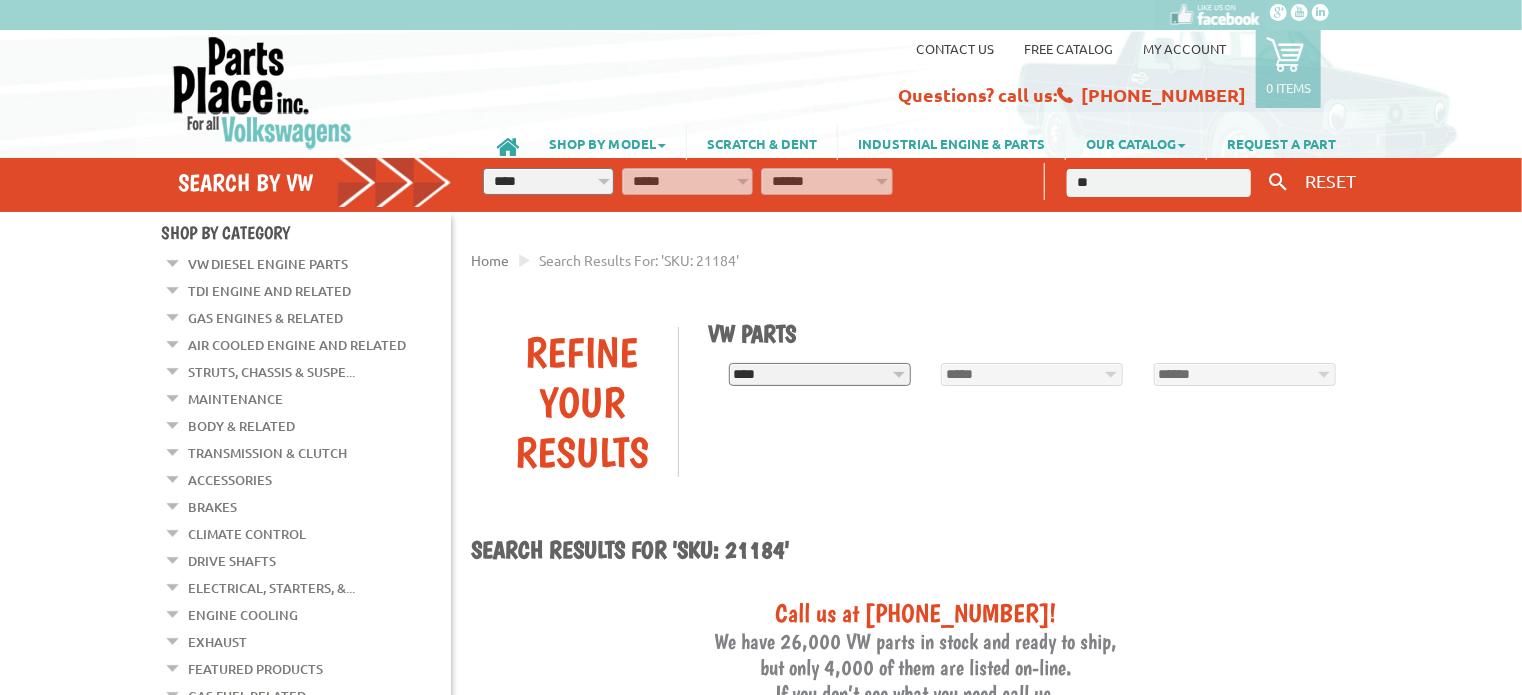 type on "*" 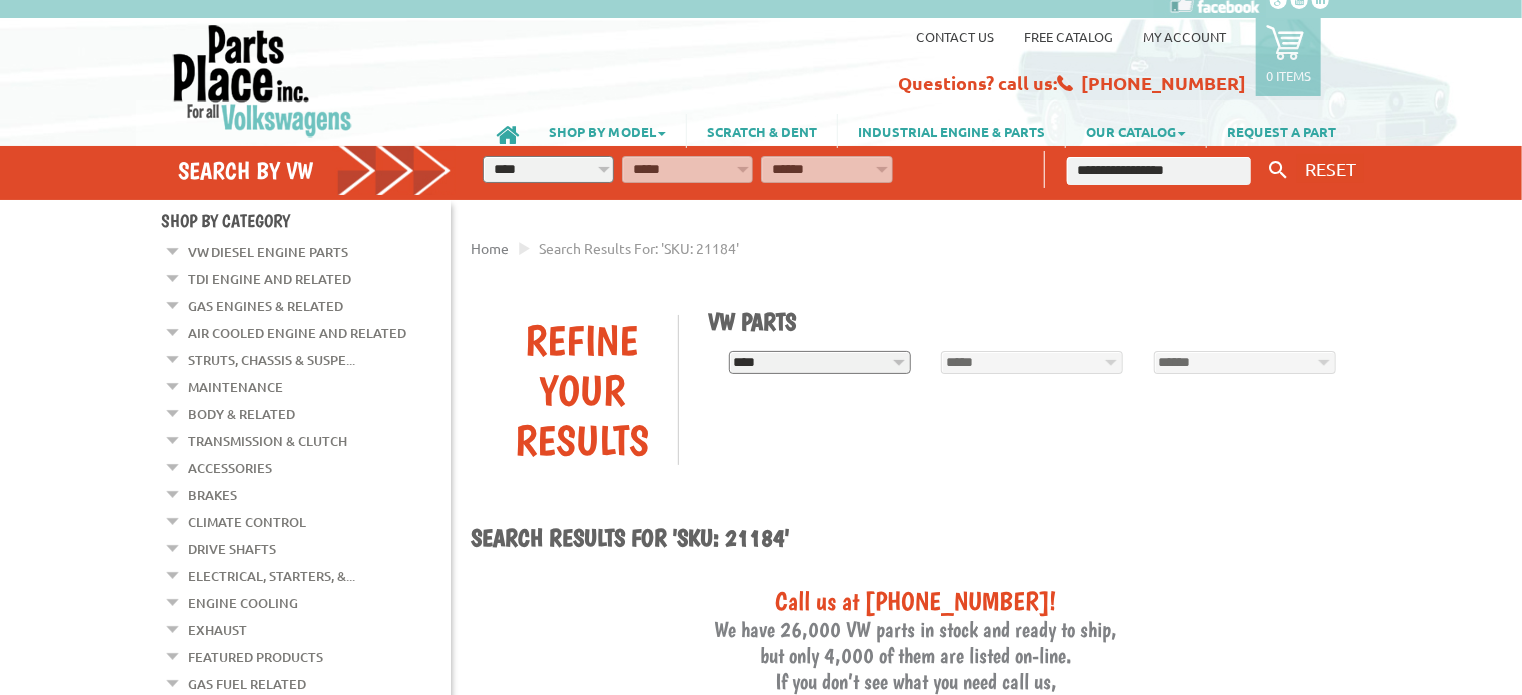scroll, scrollTop: 0, scrollLeft: 0, axis: both 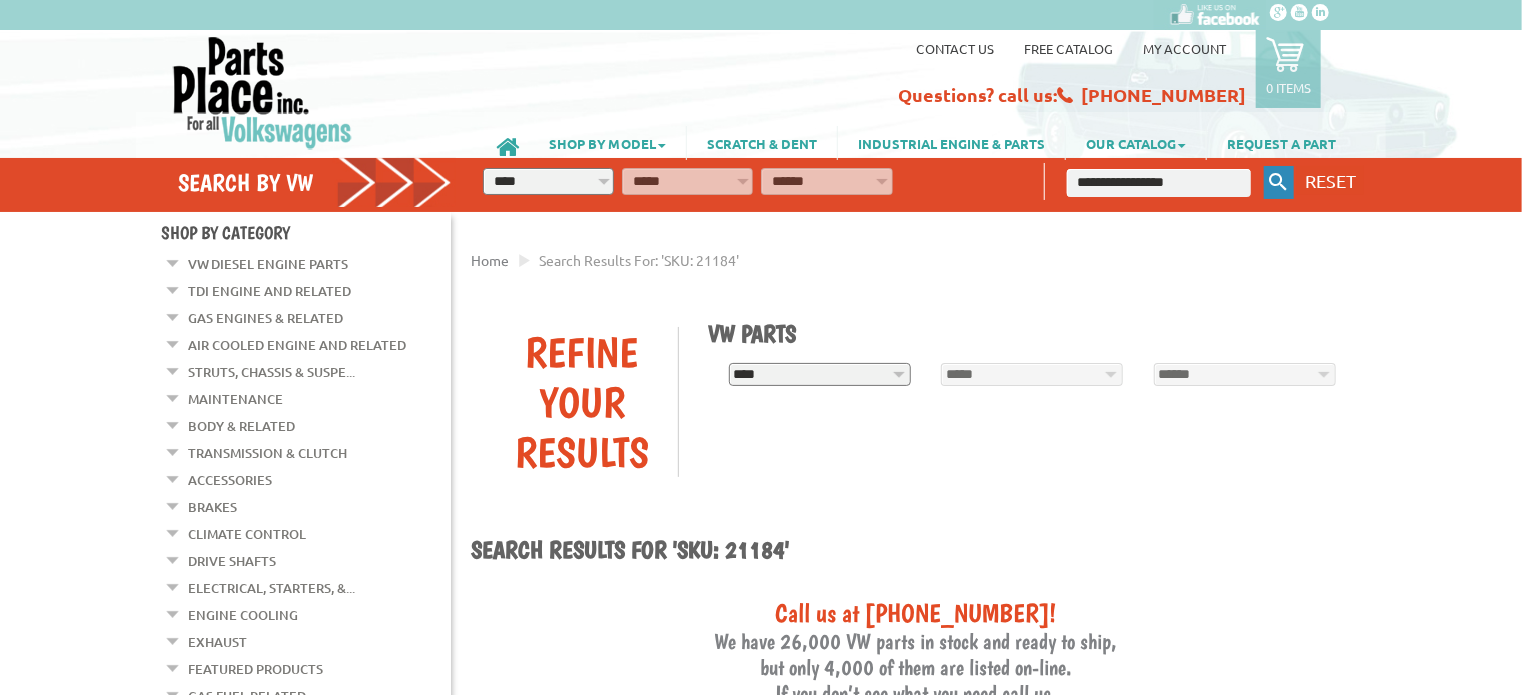 click on "Keyword Search" at bounding box center [1279, 182] 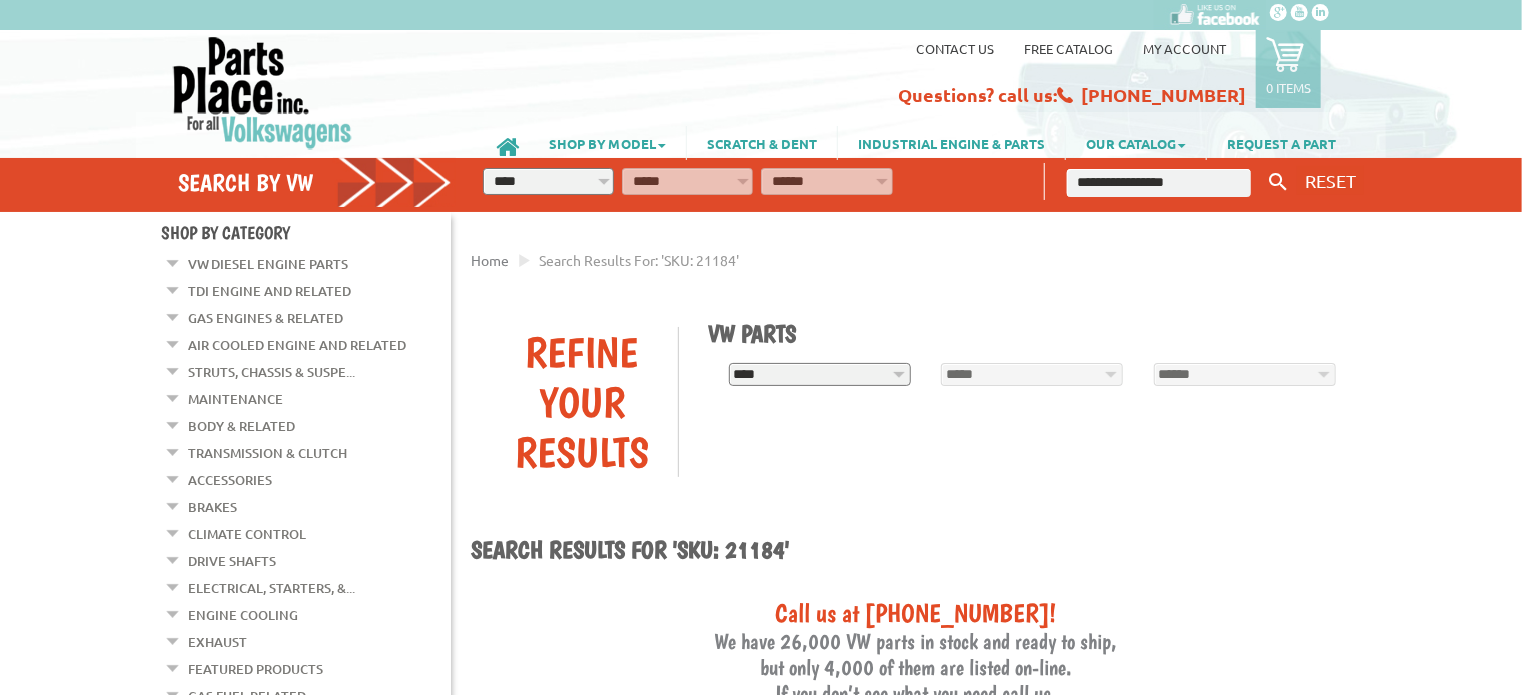 click at bounding box center [1159, 183] 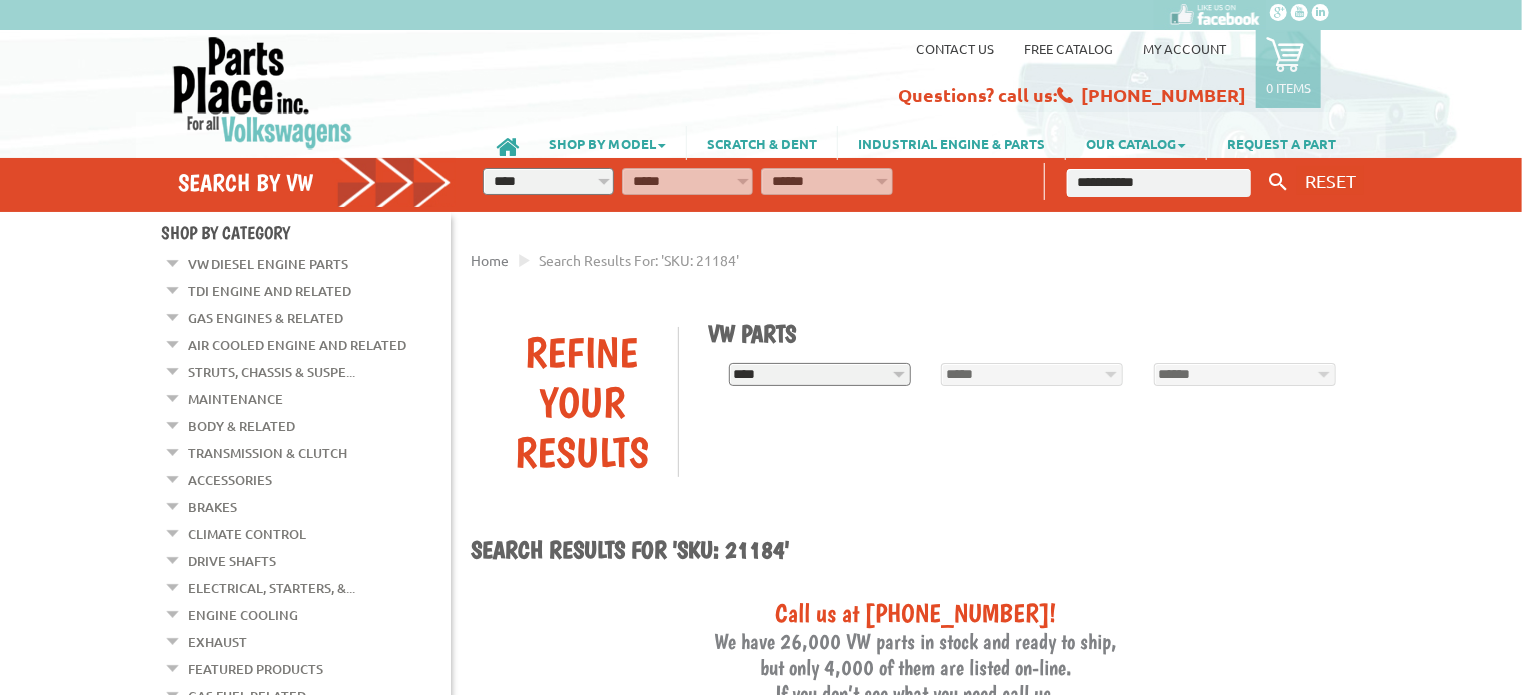 type on "**********" 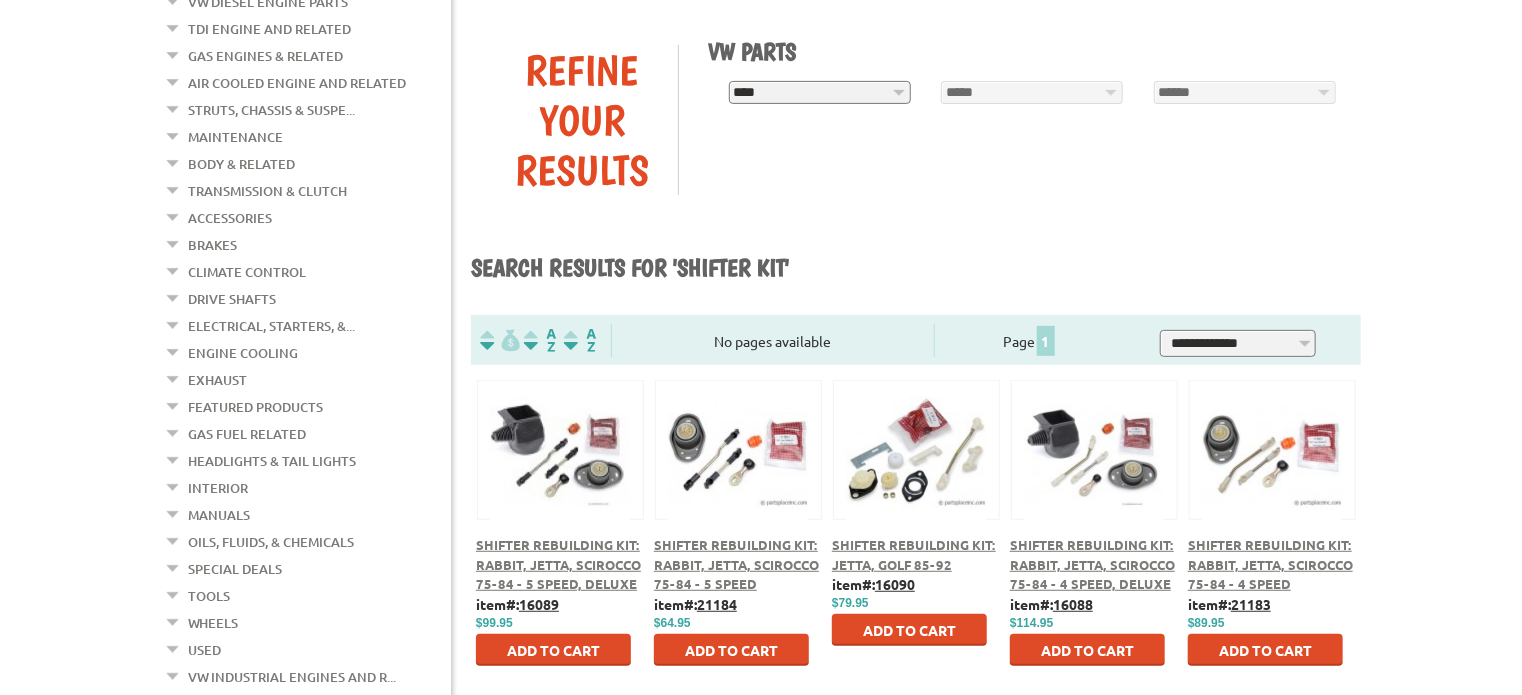 scroll, scrollTop: 400, scrollLeft: 0, axis: vertical 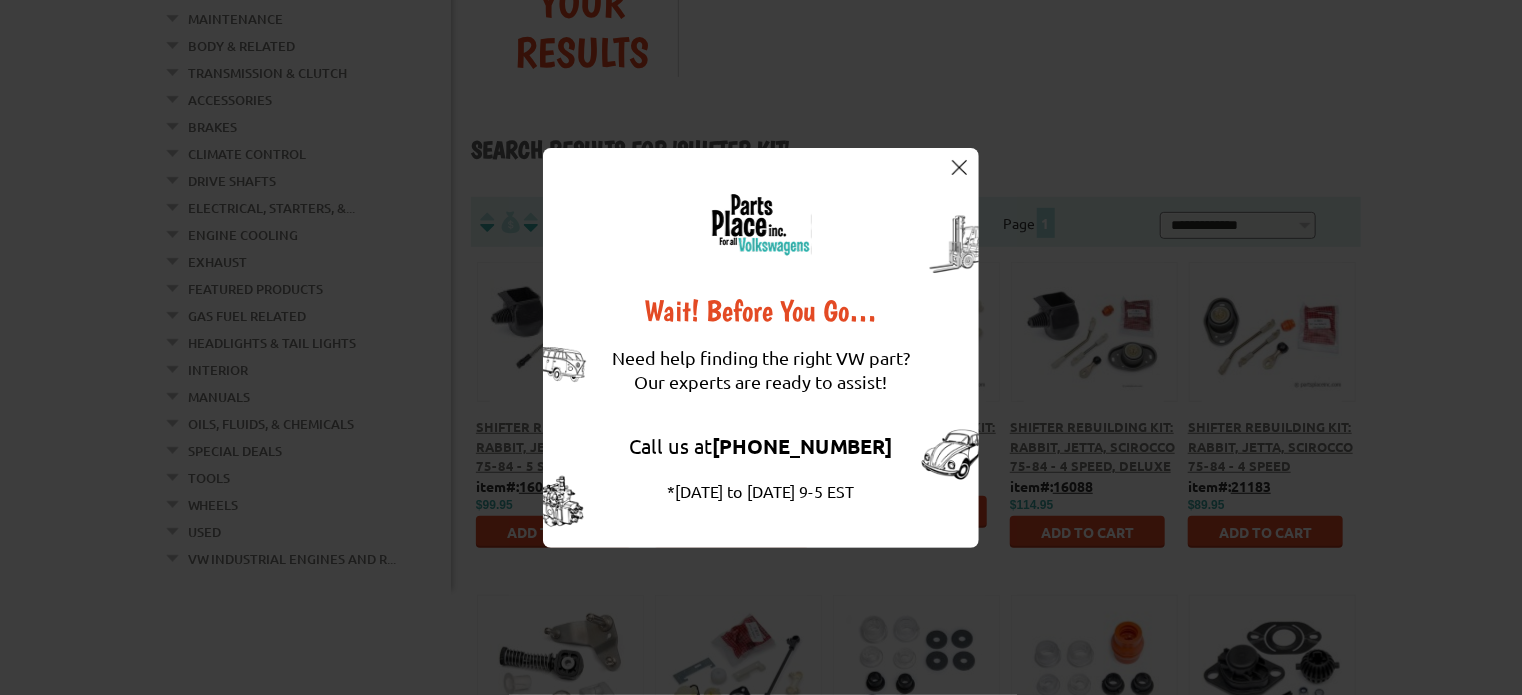 click at bounding box center [959, 167] 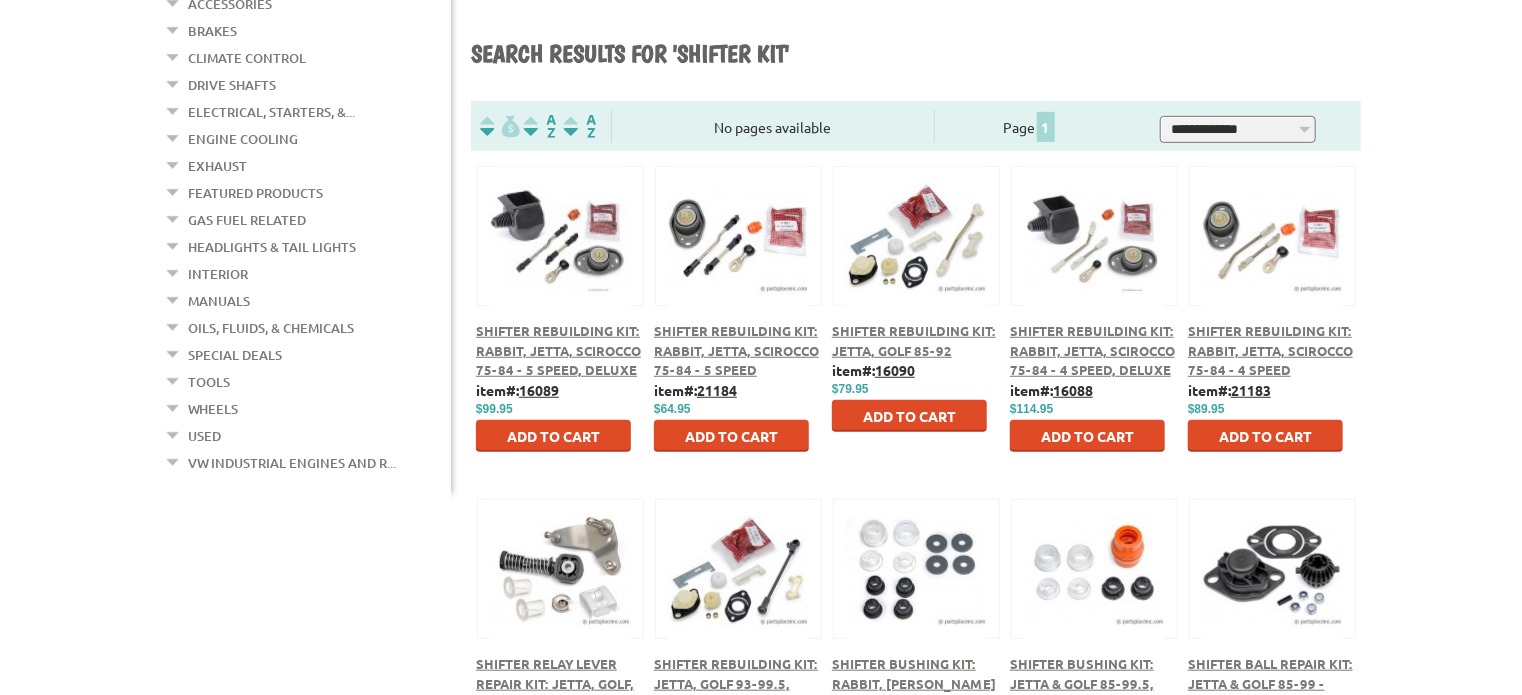 scroll, scrollTop: 500, scrollLeft: 0, axis: vertical 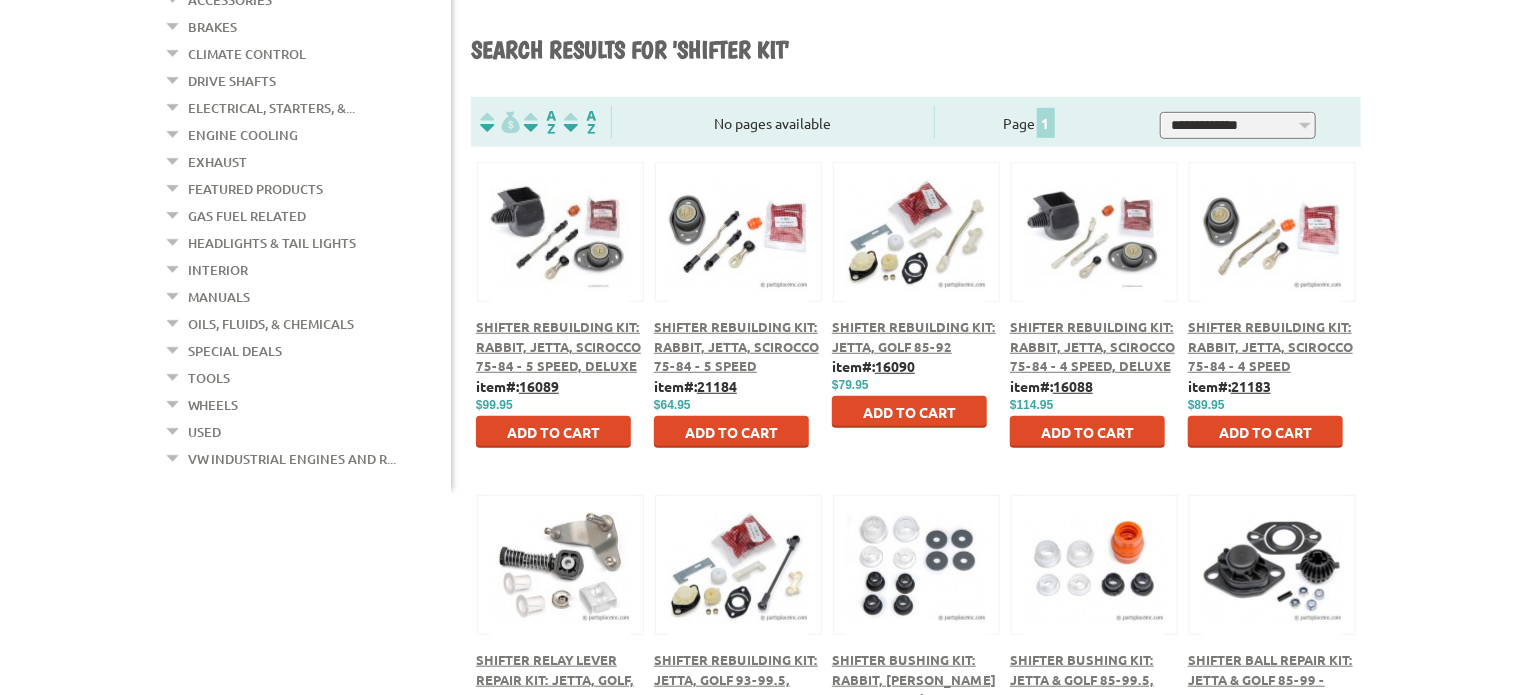click on "Add to Cart" at bounding box center [731, 432] 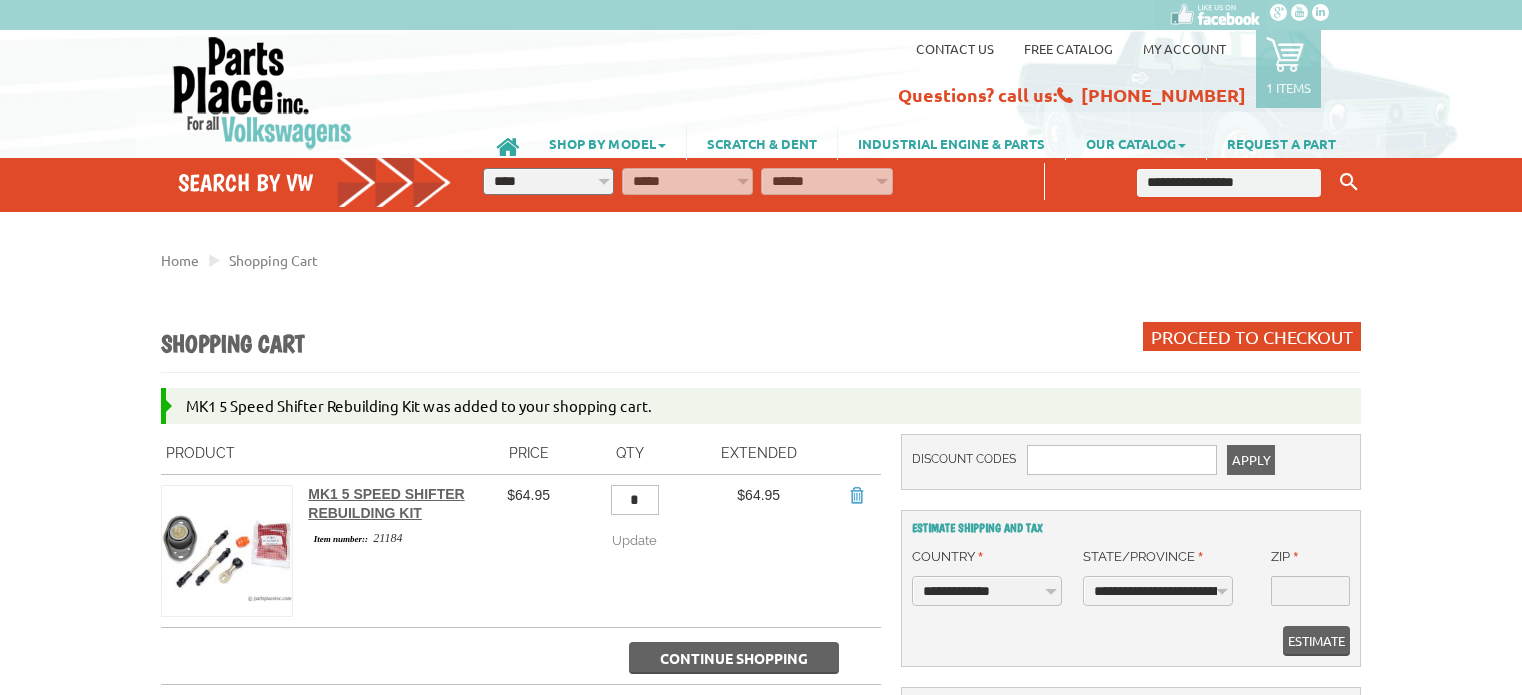 scroll, scrollTop: 0, scrollLeft: 0, axis: both 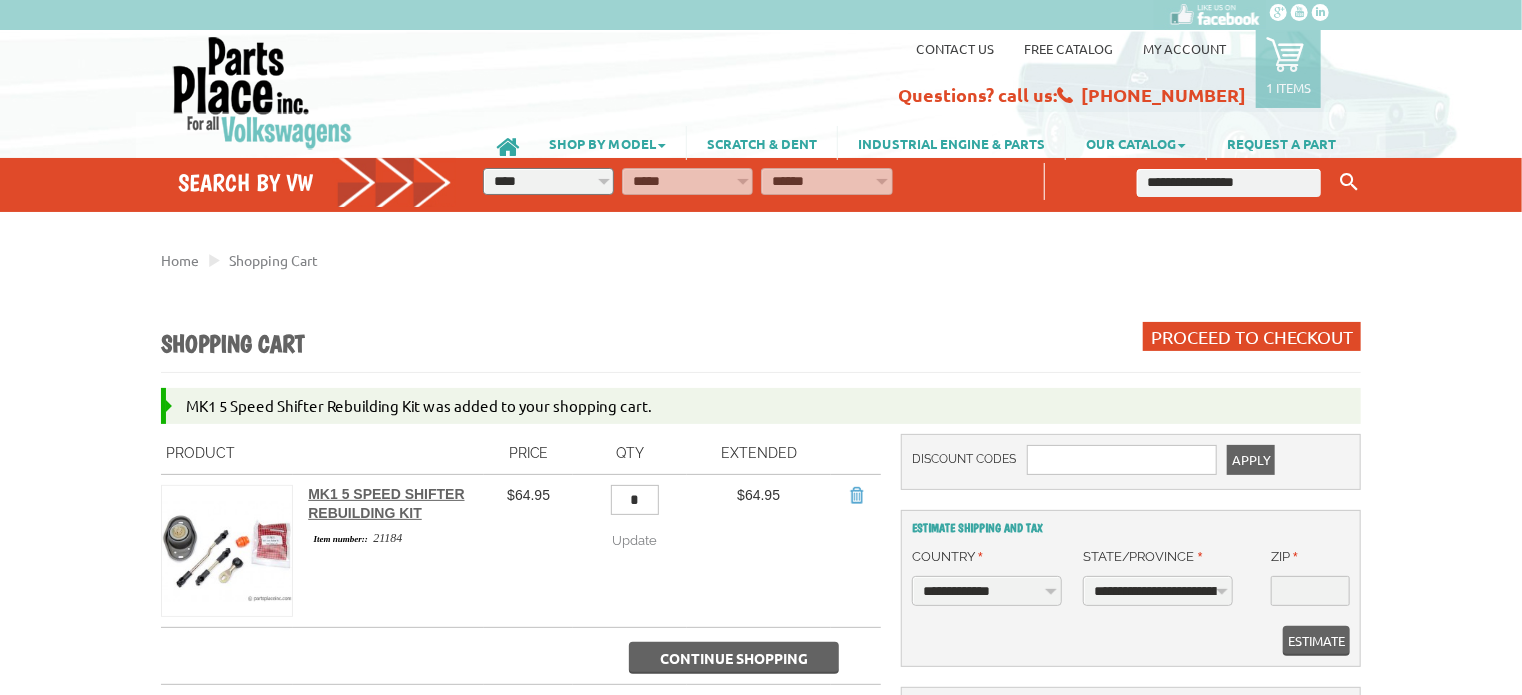 click at bounding box center [881, 695] 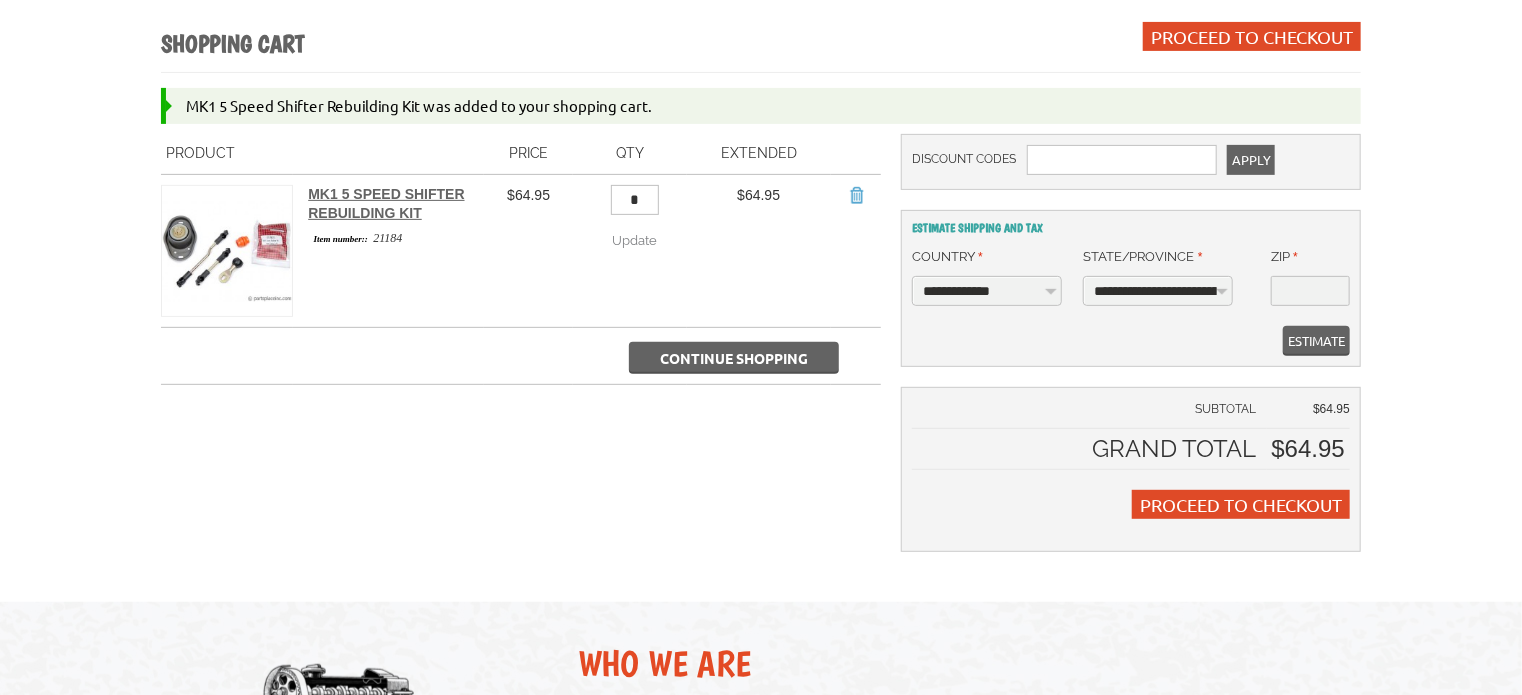 scroll, scrollTop: 0, scrollLeft: 0, axis: both 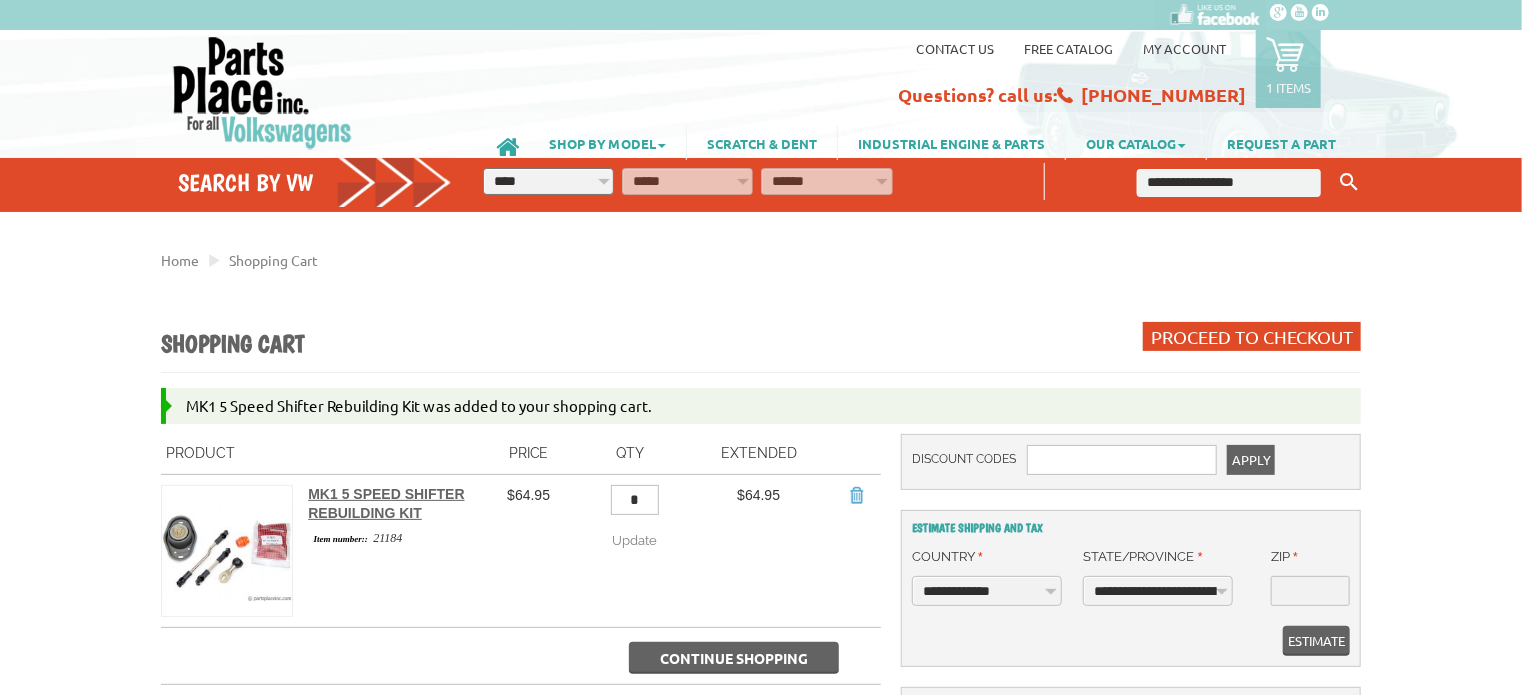 click at bounding box center [1229, 183] 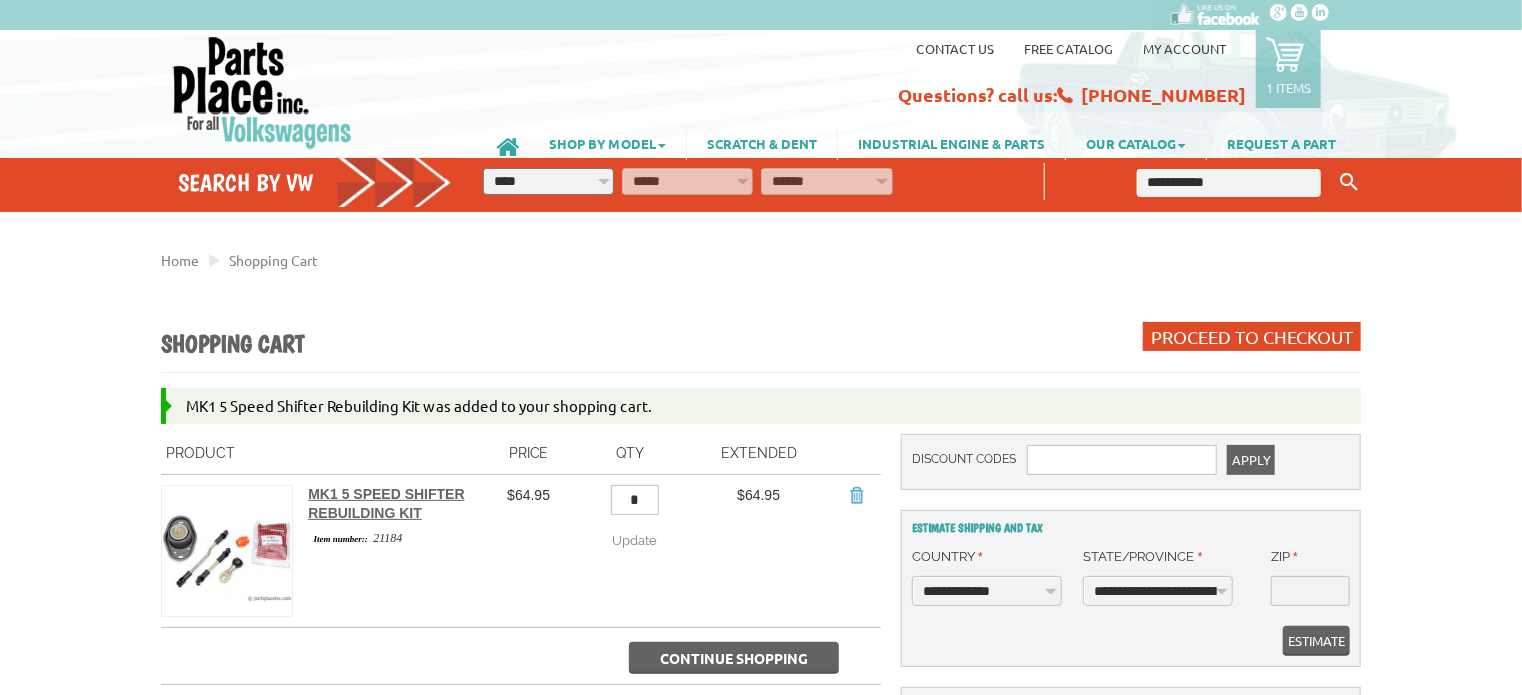 type on "**********" 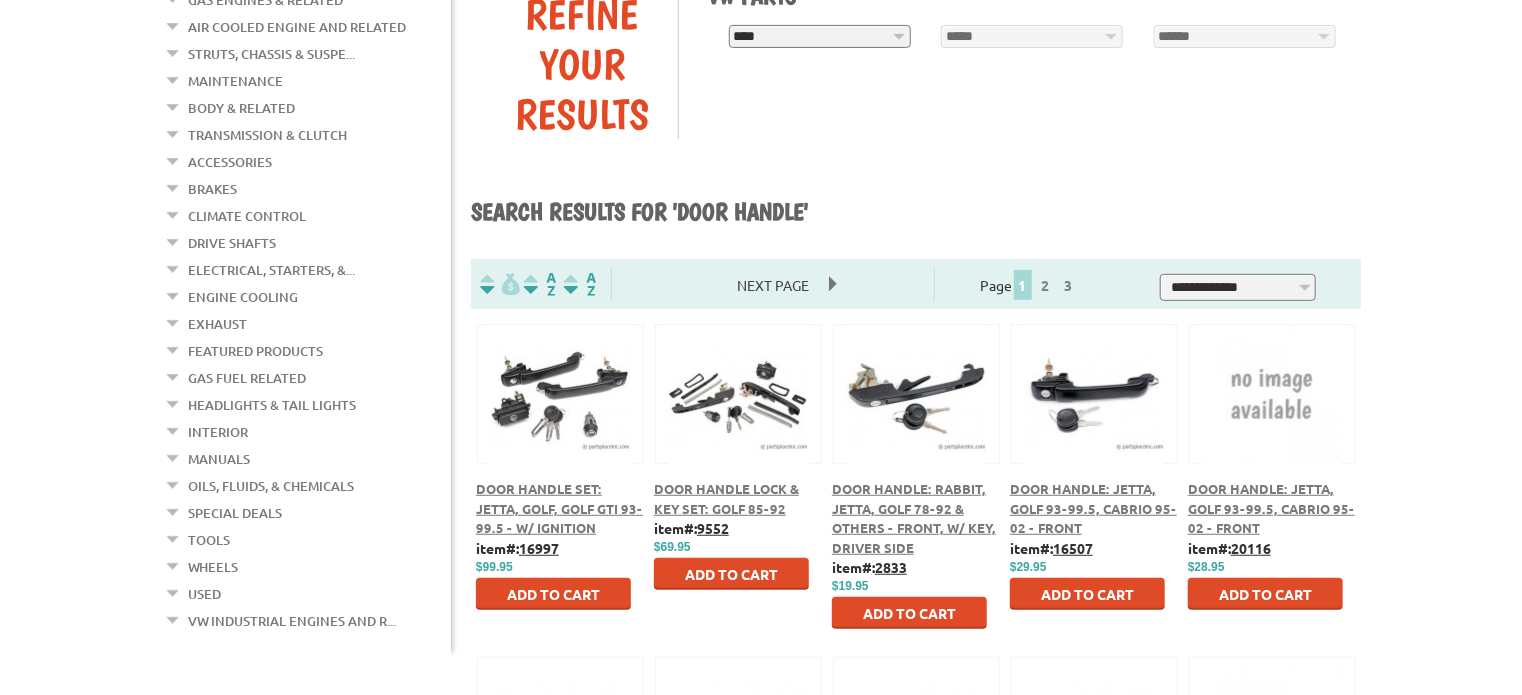 scroll, scrollTop: 500, scrollLeft: 0, axis: vertical 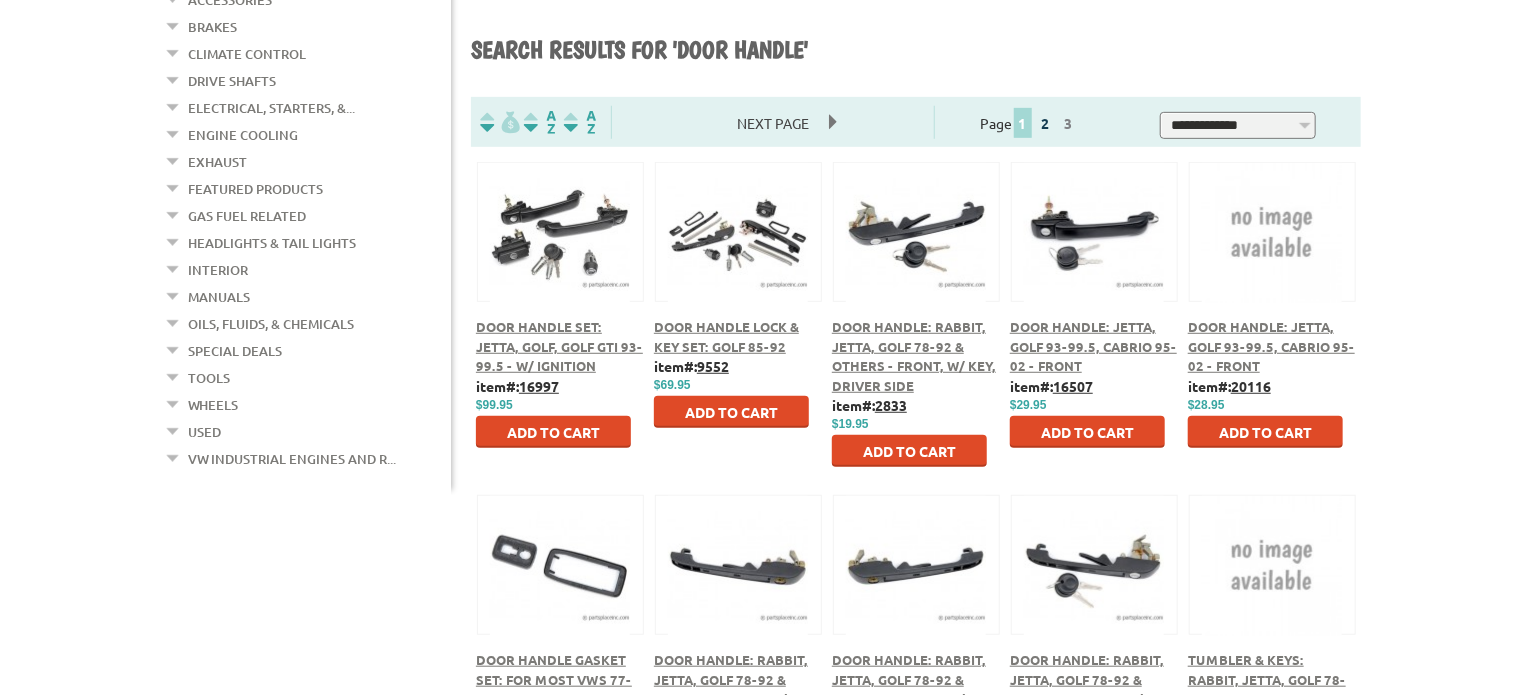 click on "2" at bounding box center [1046, 123] 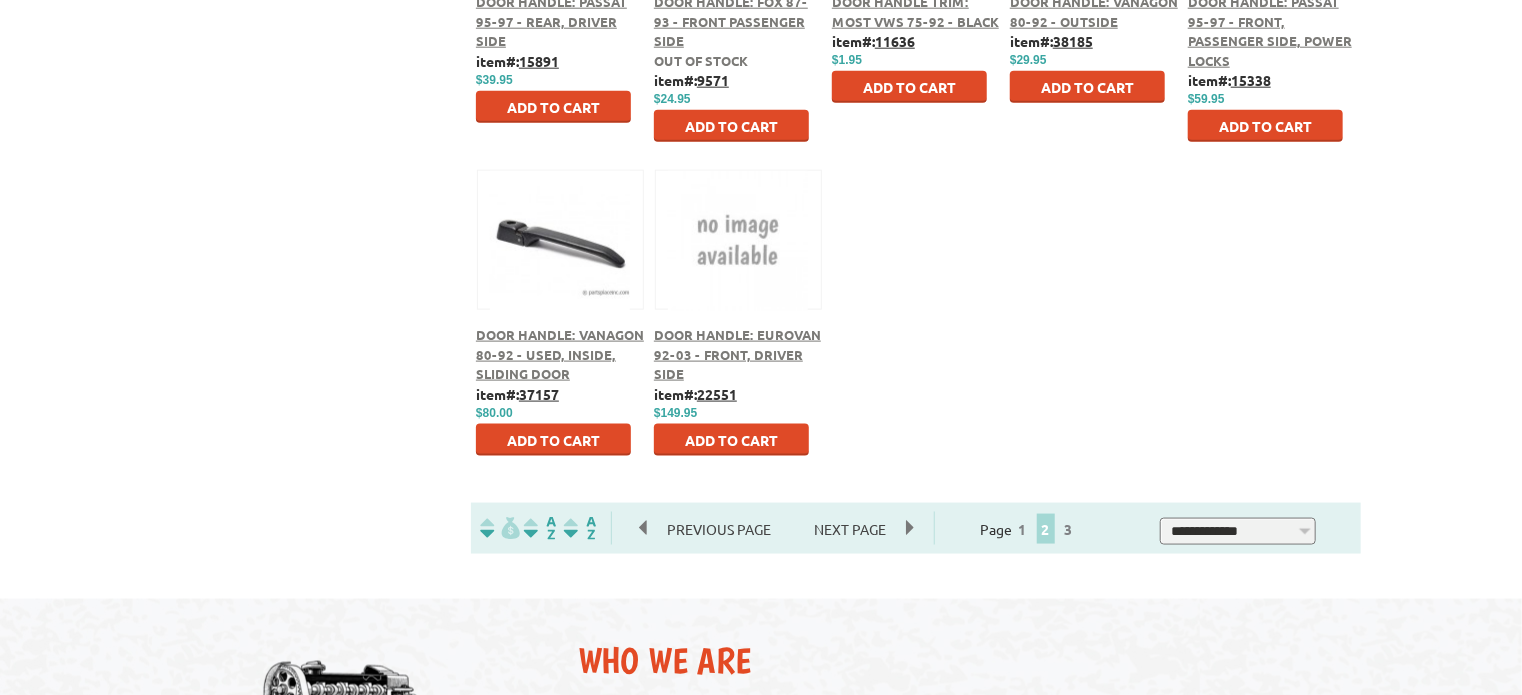 scroll, scrollTop: 1200, scrollLeft: 0, axis: vertical 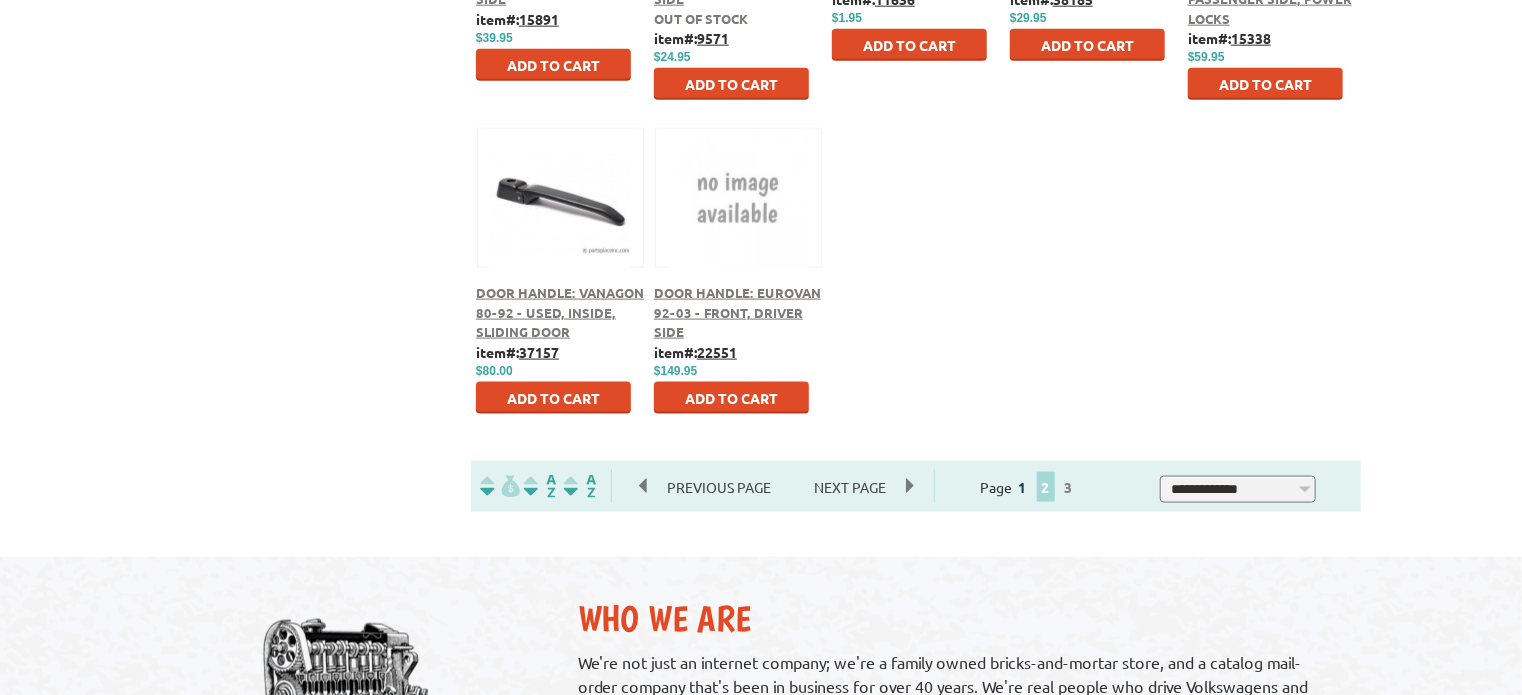 click on "1" at bounding box center [1023, 487] 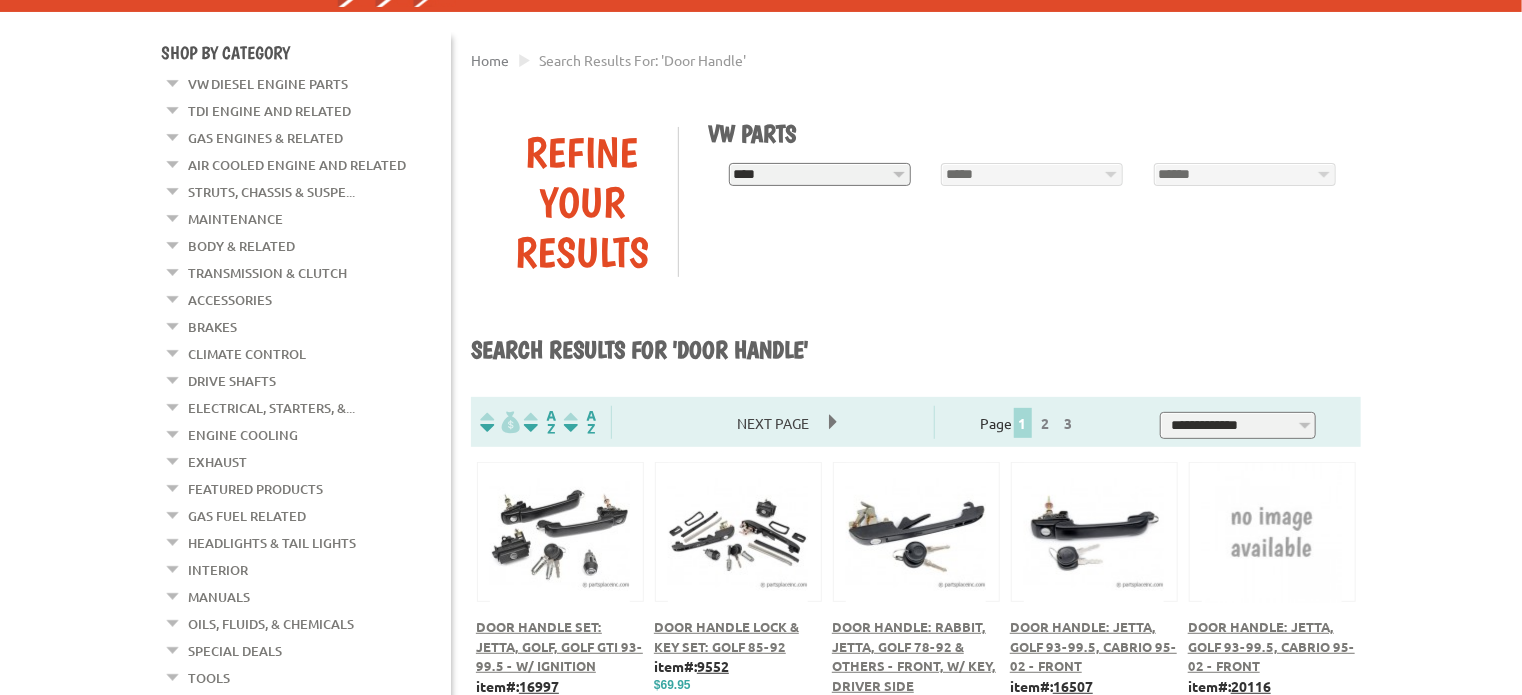 scroll, scrollTop: 0, scrollLeft: 0, axis: both 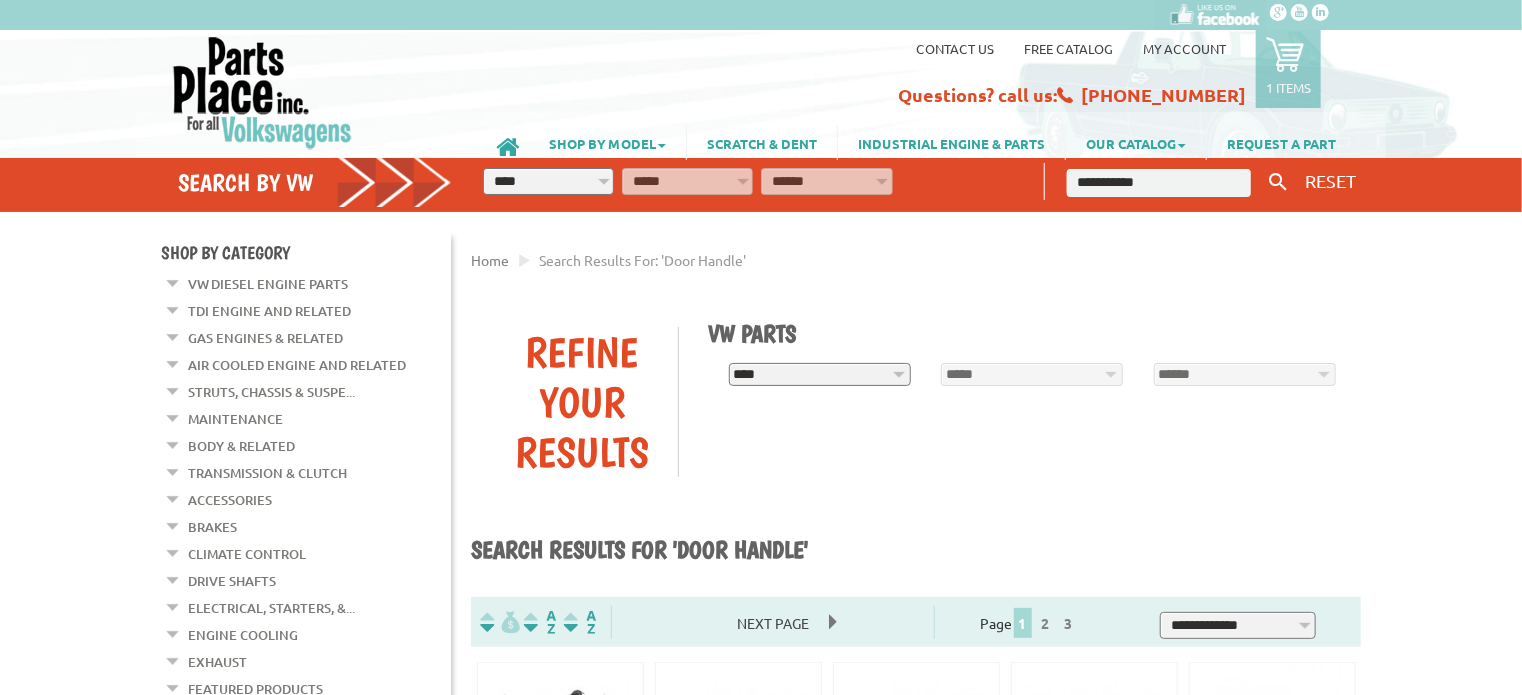 click at bounding box center (1285, 54) 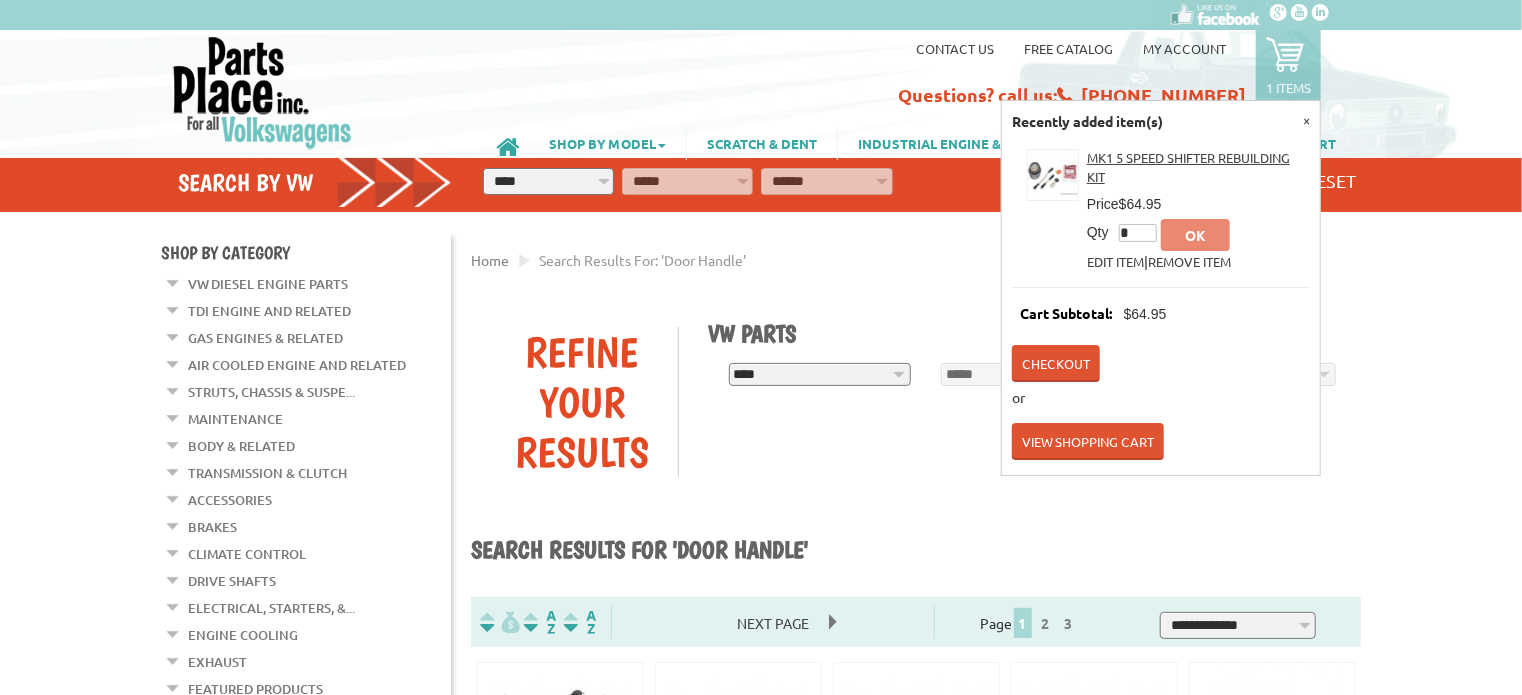 click on "View Shopping Cart" at bounding box center (1088, 441) 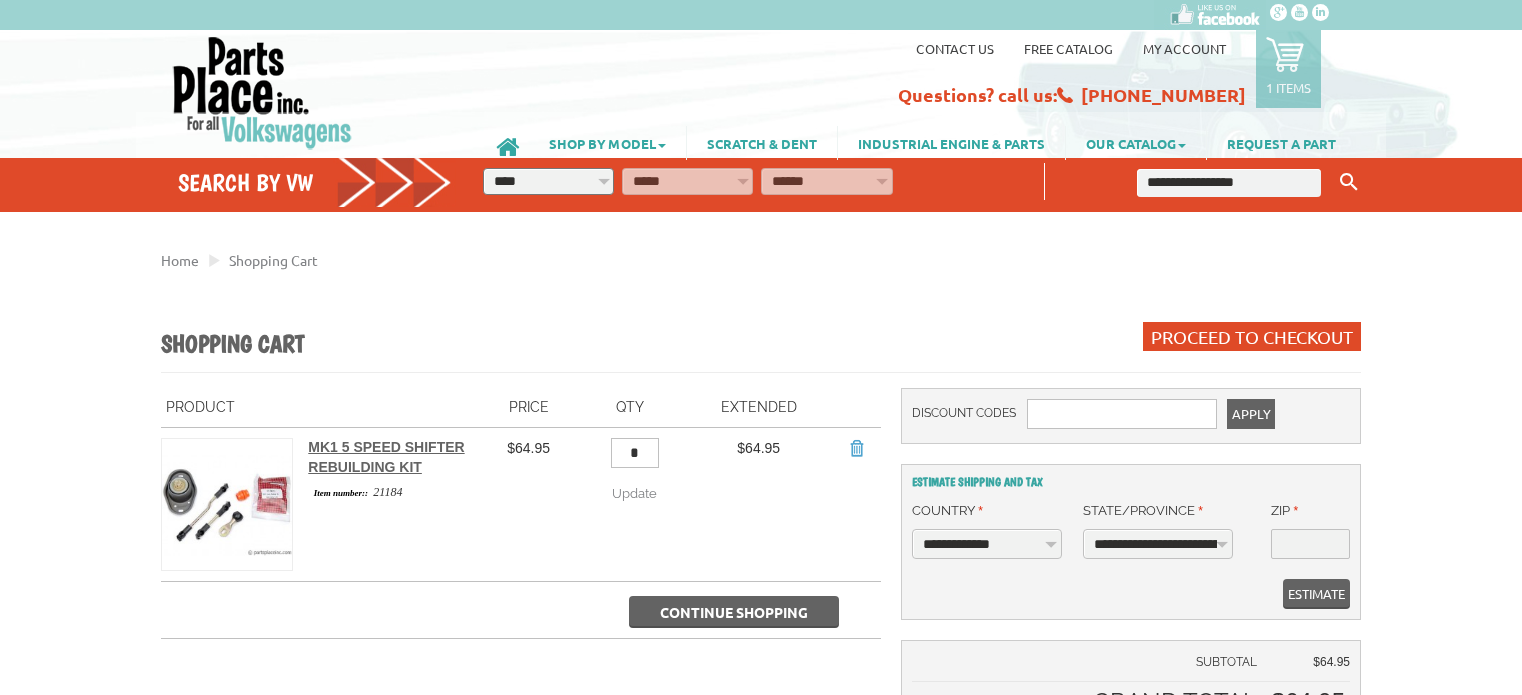 scroll, scrollTop: 0, scrollLeft: 0, axis: both 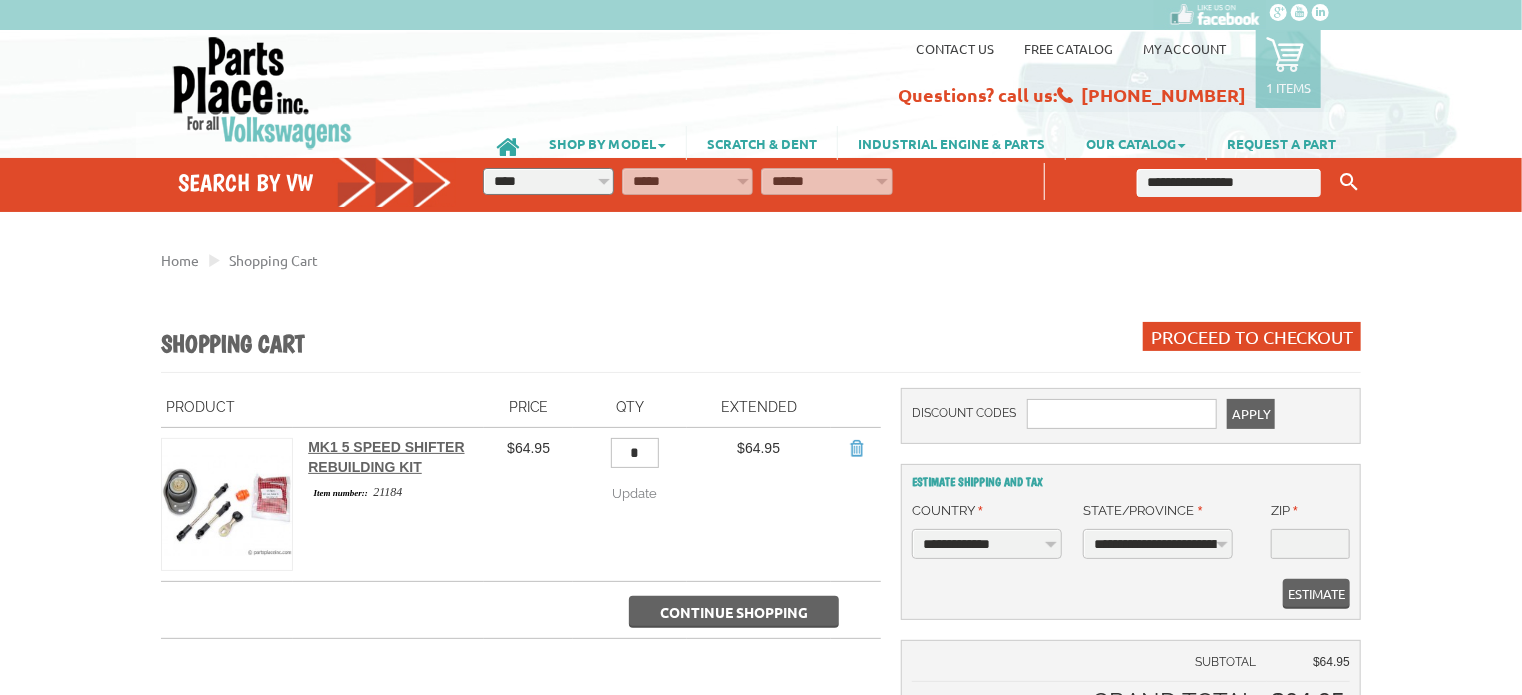 click at bounding box center (0, 695) 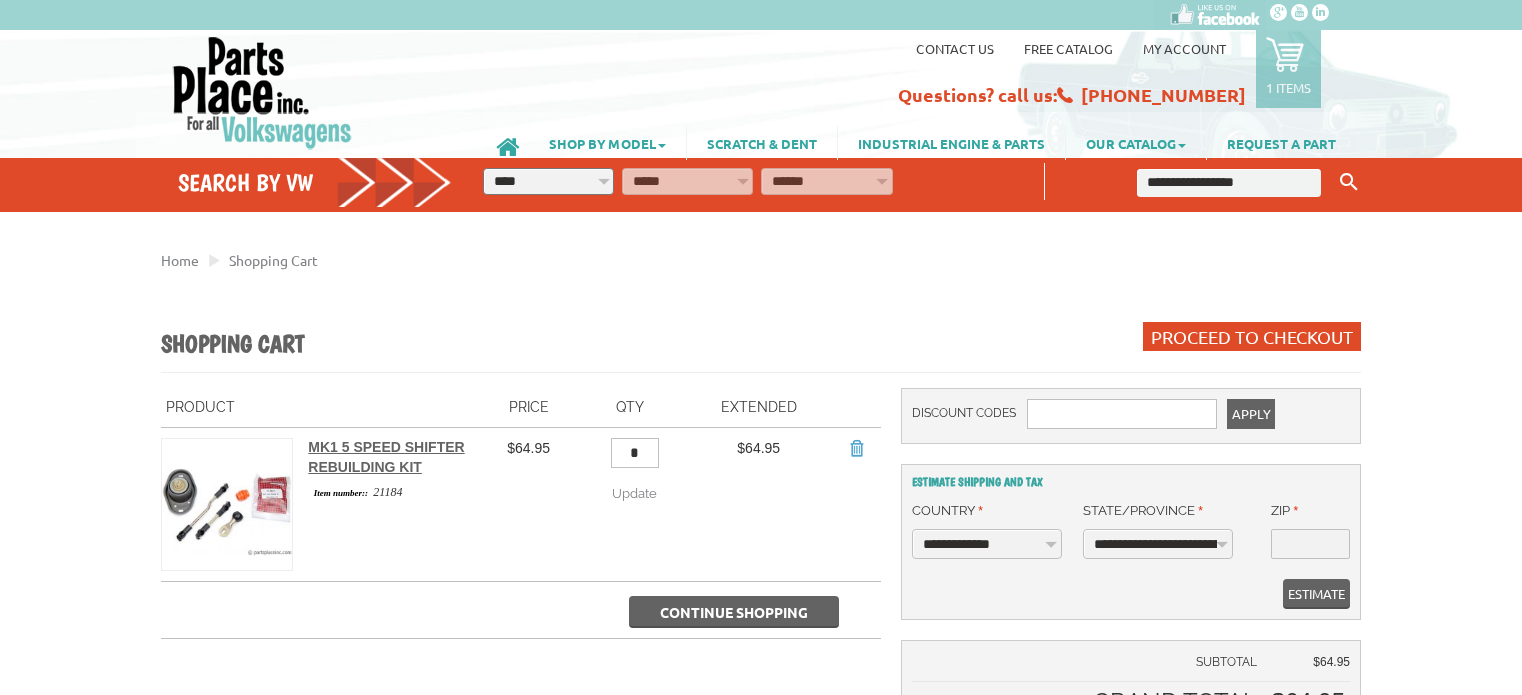 scroll, scrollTop: 0, scrollLeft: 0, axis: both 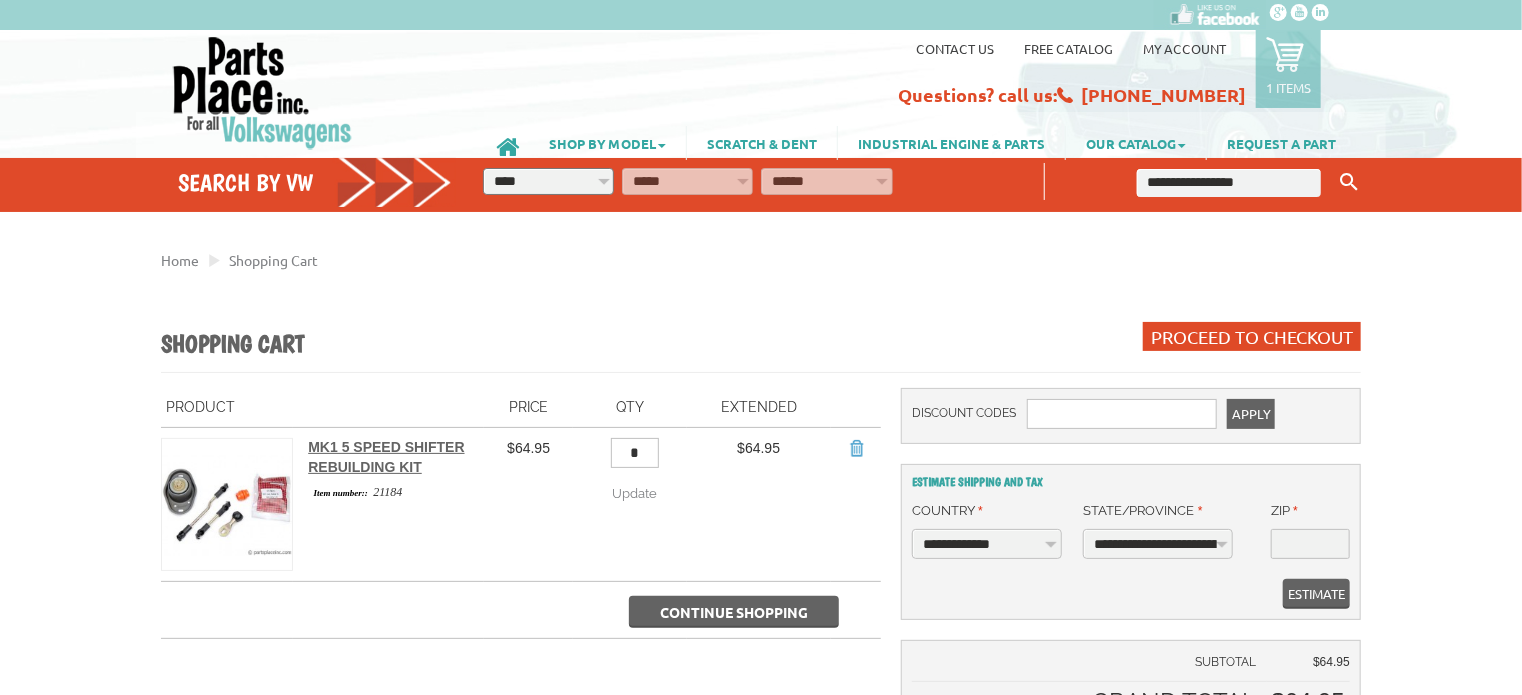 click at bounding box center [0, 695] 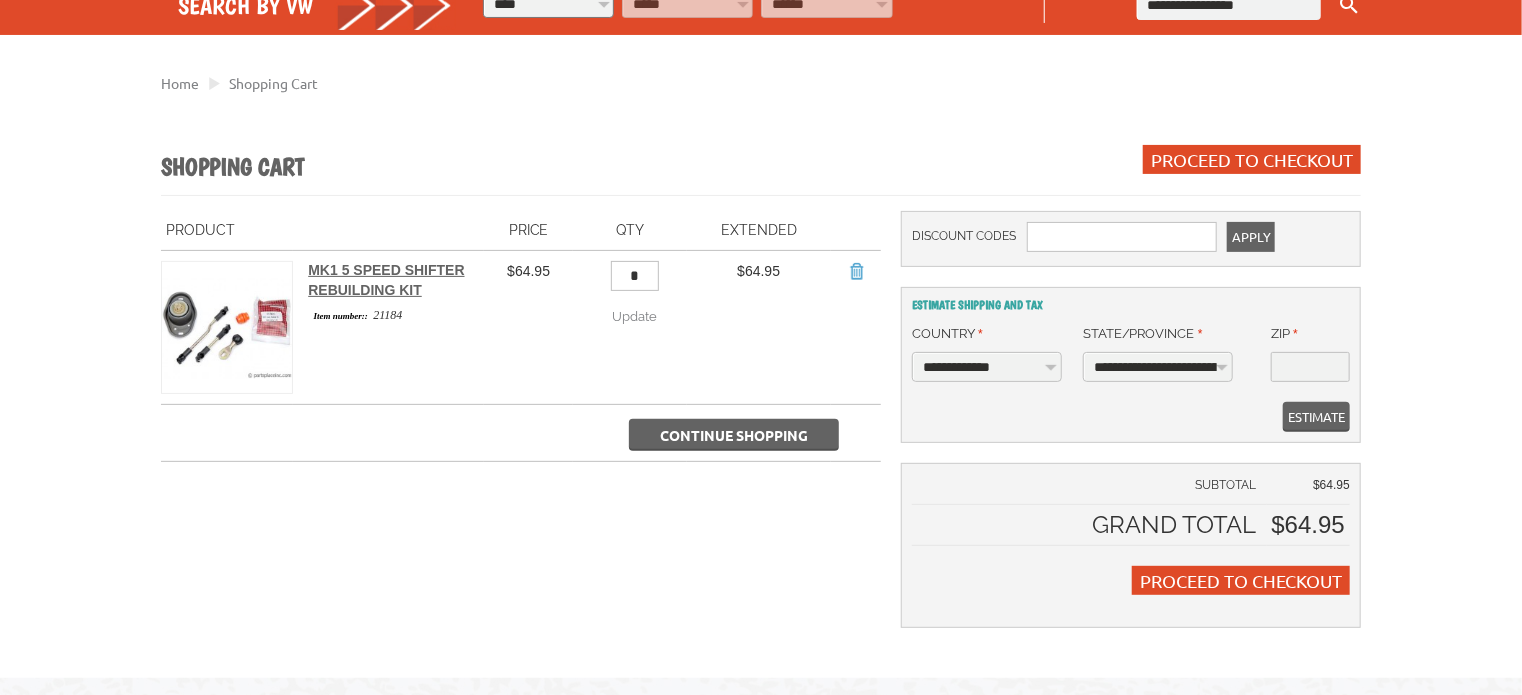 scroll, scrollTop: 300, scrollLeft: 0, axis: vertical 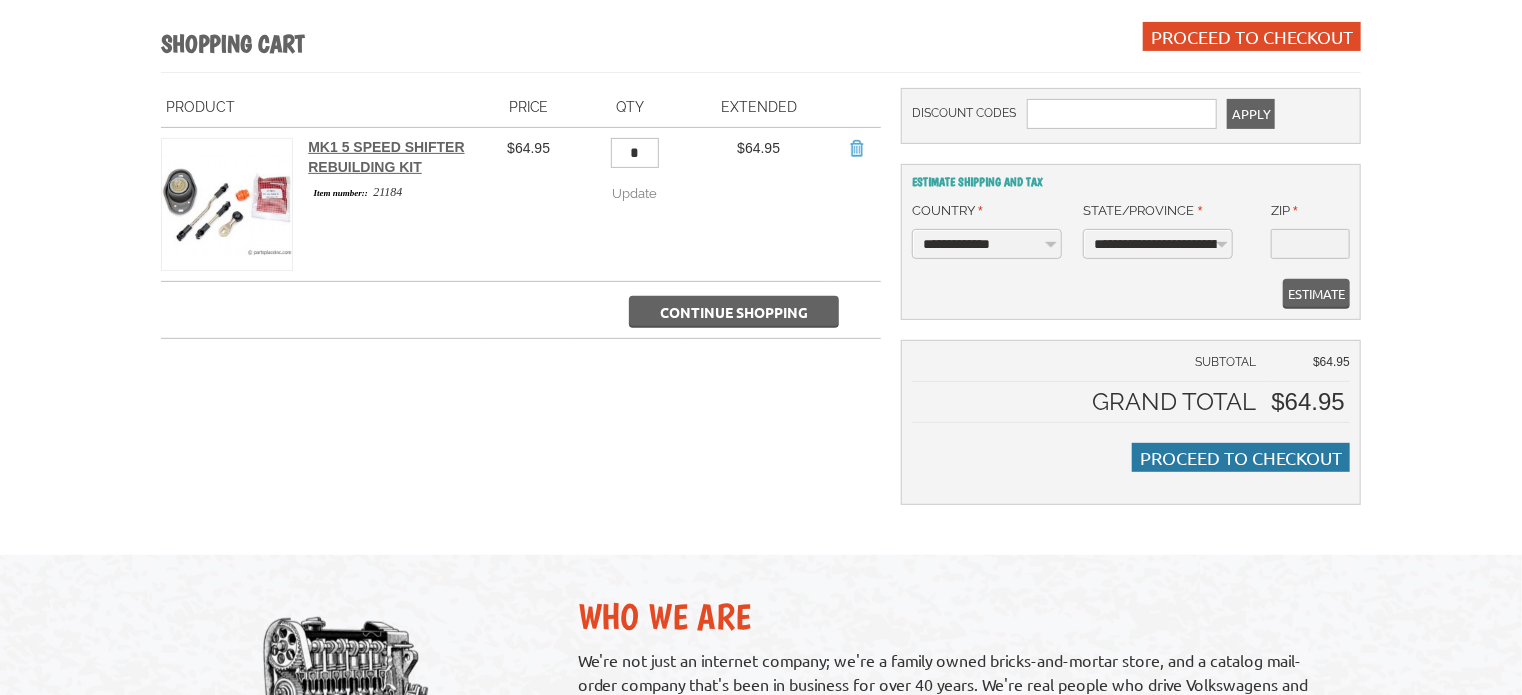 click on "Proceed to Checkout" at bounding box center (1241, 457) 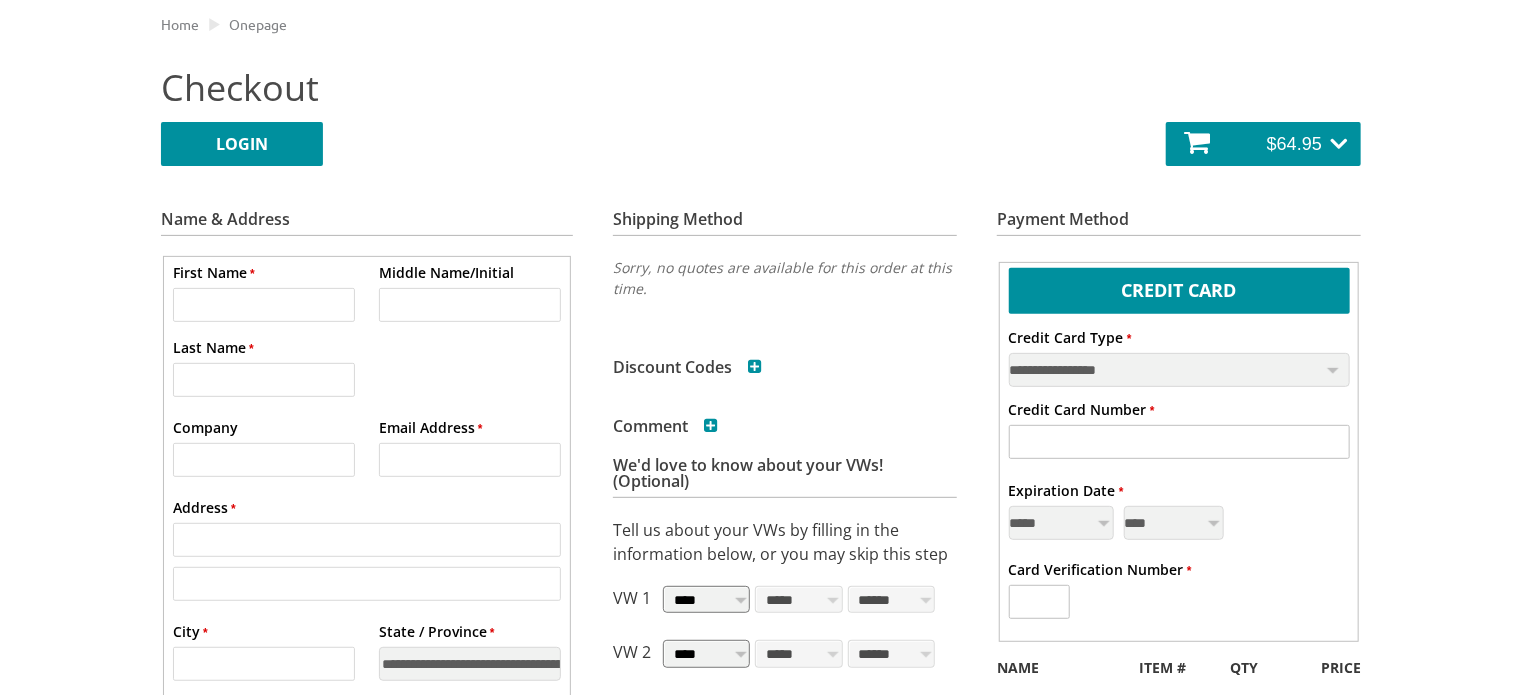 scroll, scrollTop: 300, scrollLeft: 0, axis: vertical 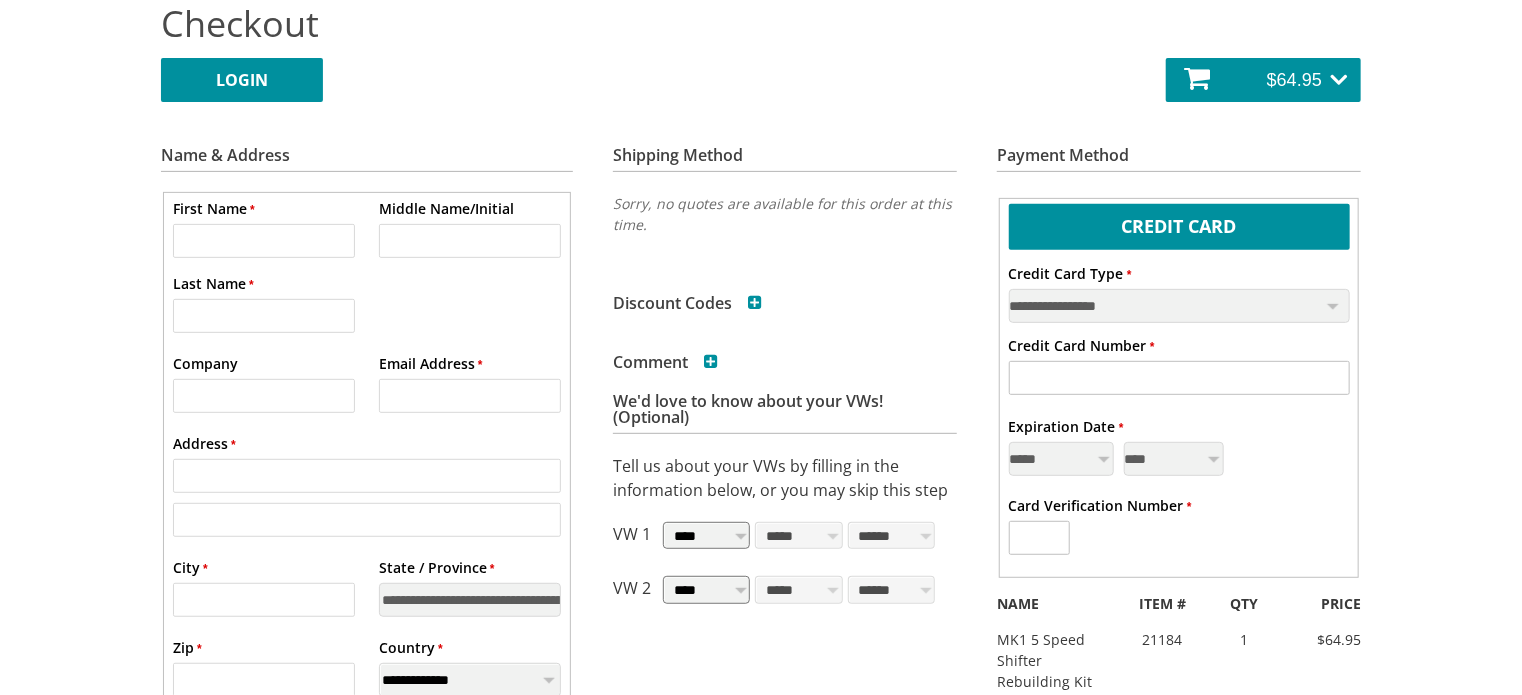 type on "**********" 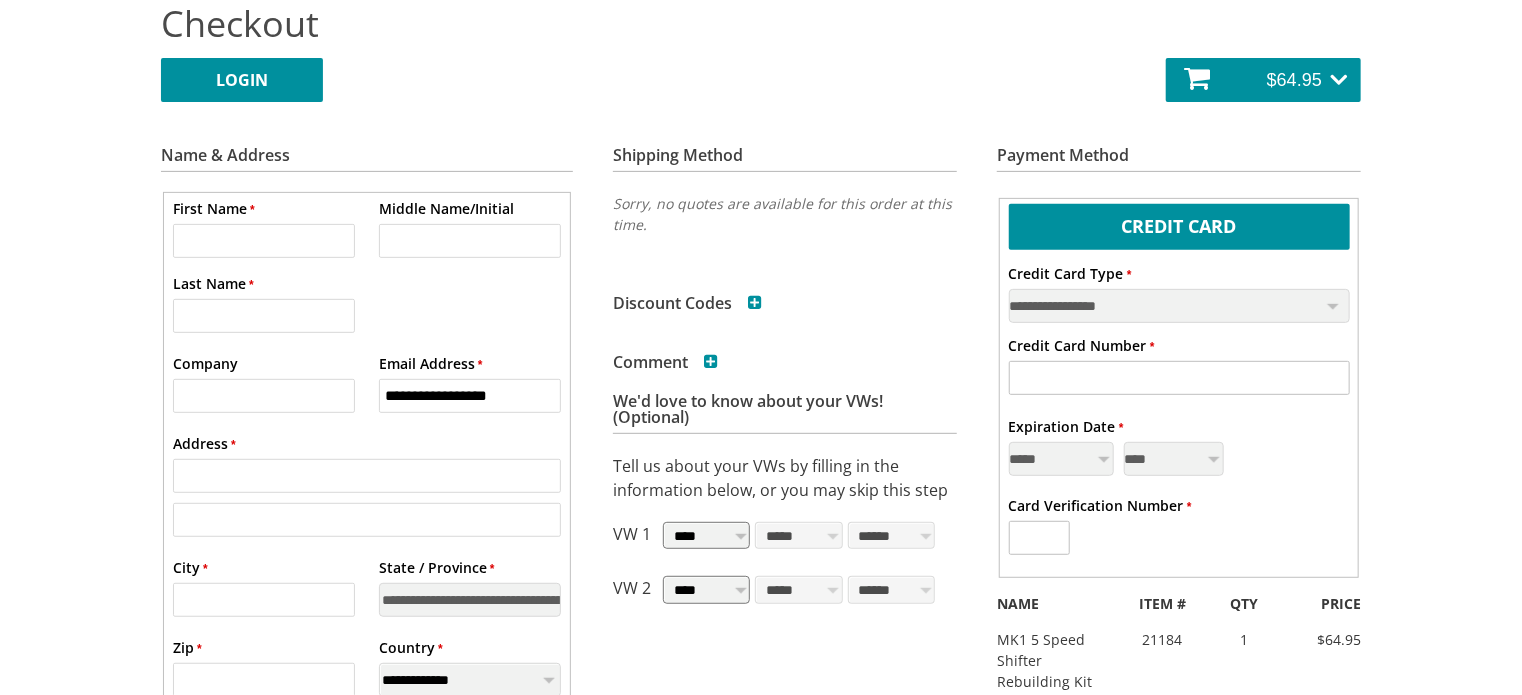 type on "**********" 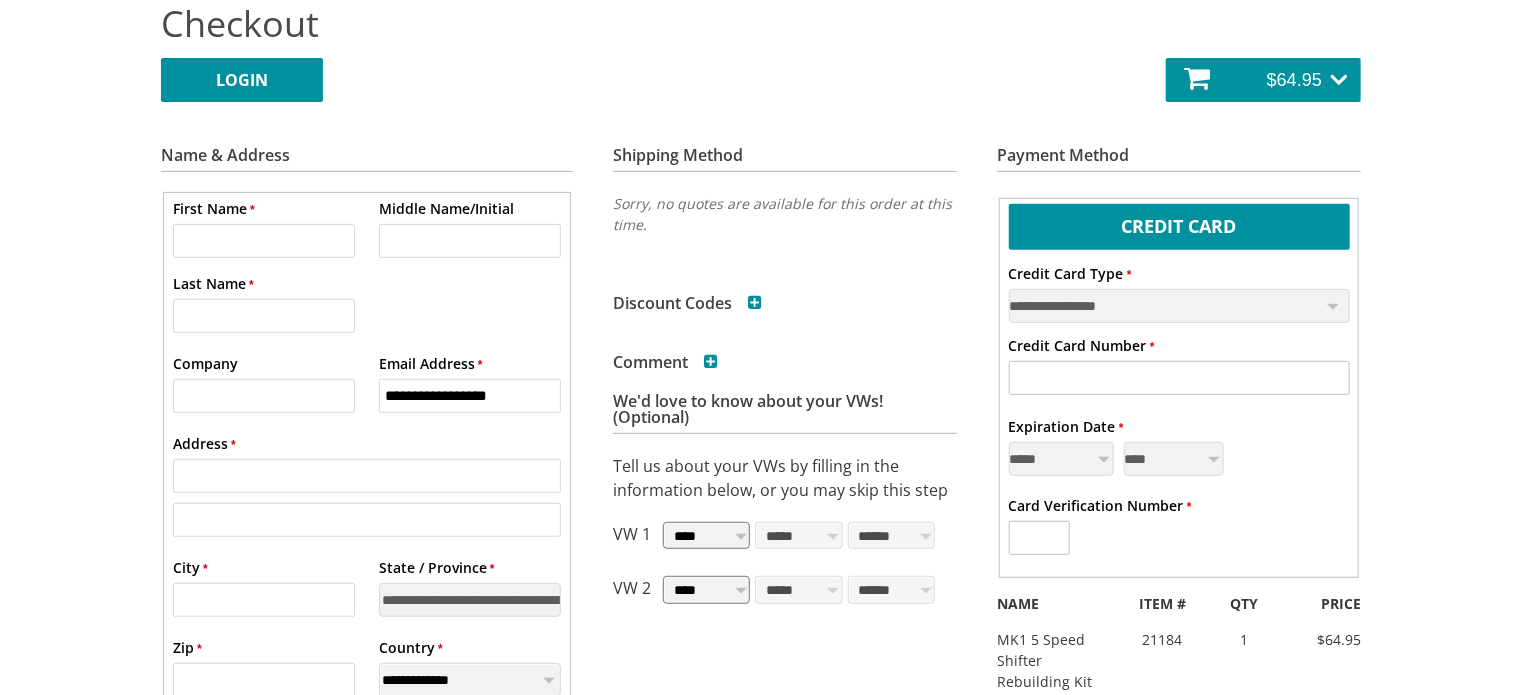 type on "***" 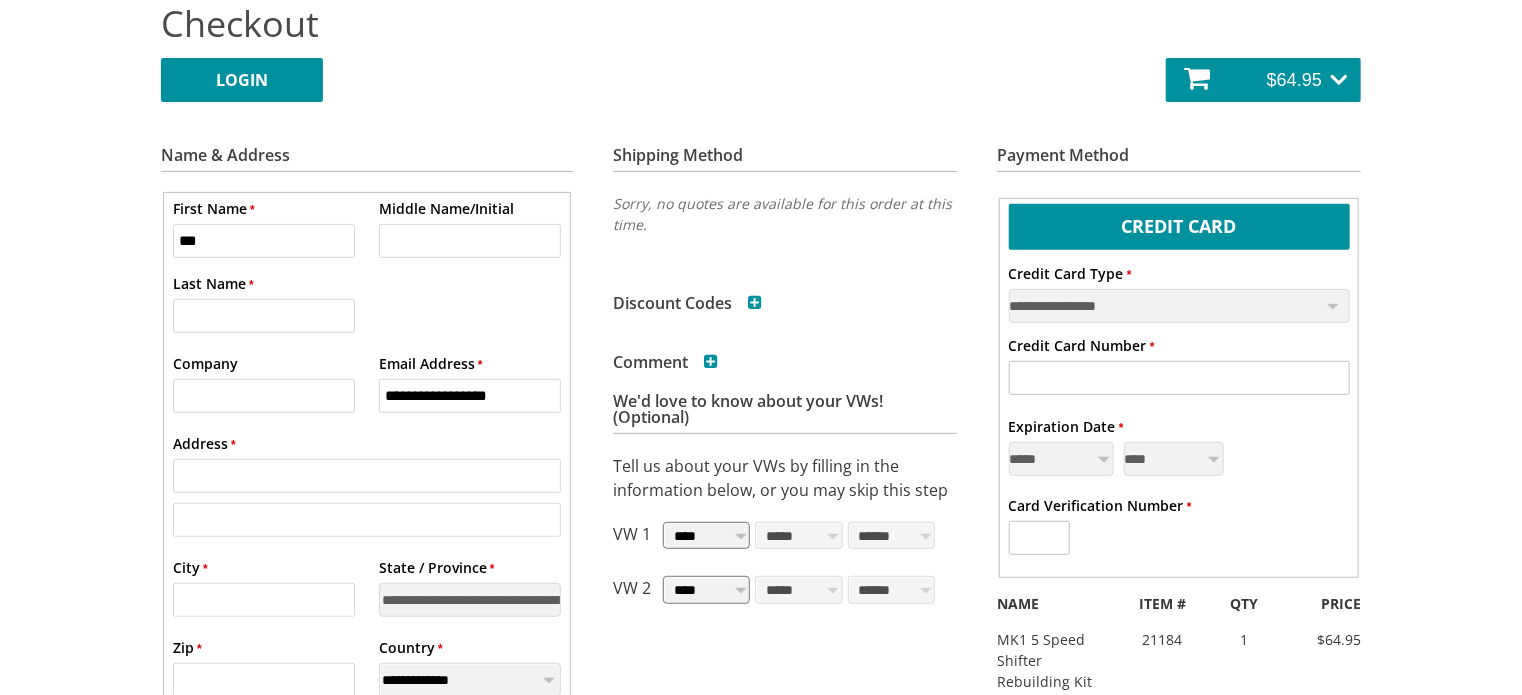 type on "**" 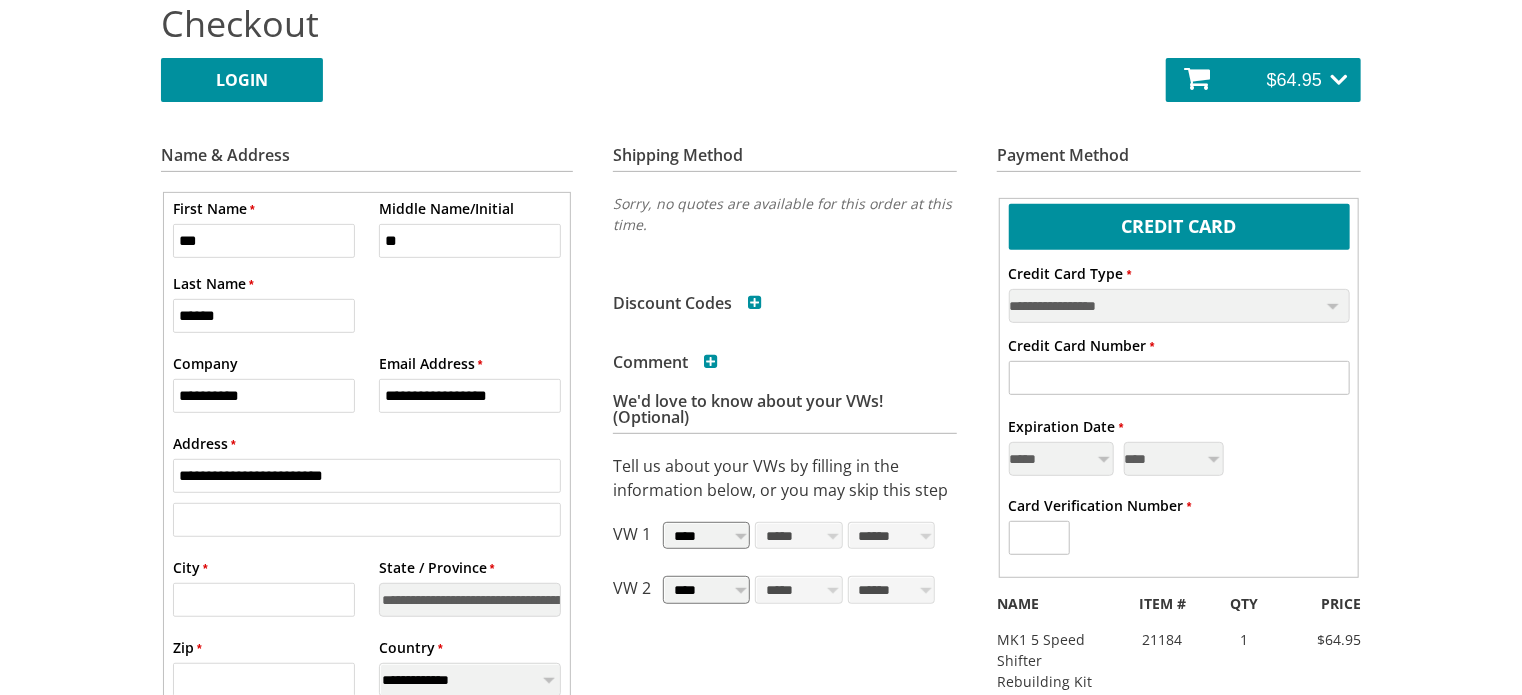 type on "**********" 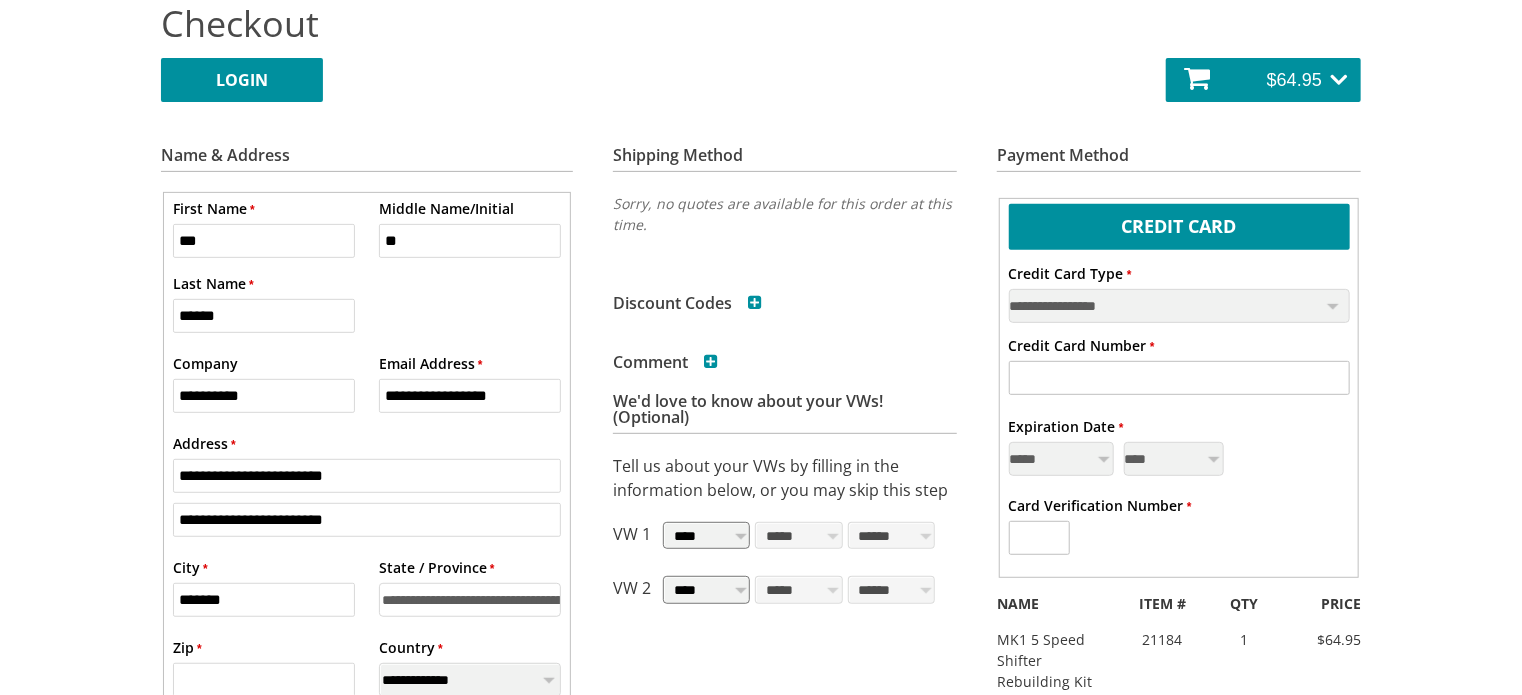 select on "**" 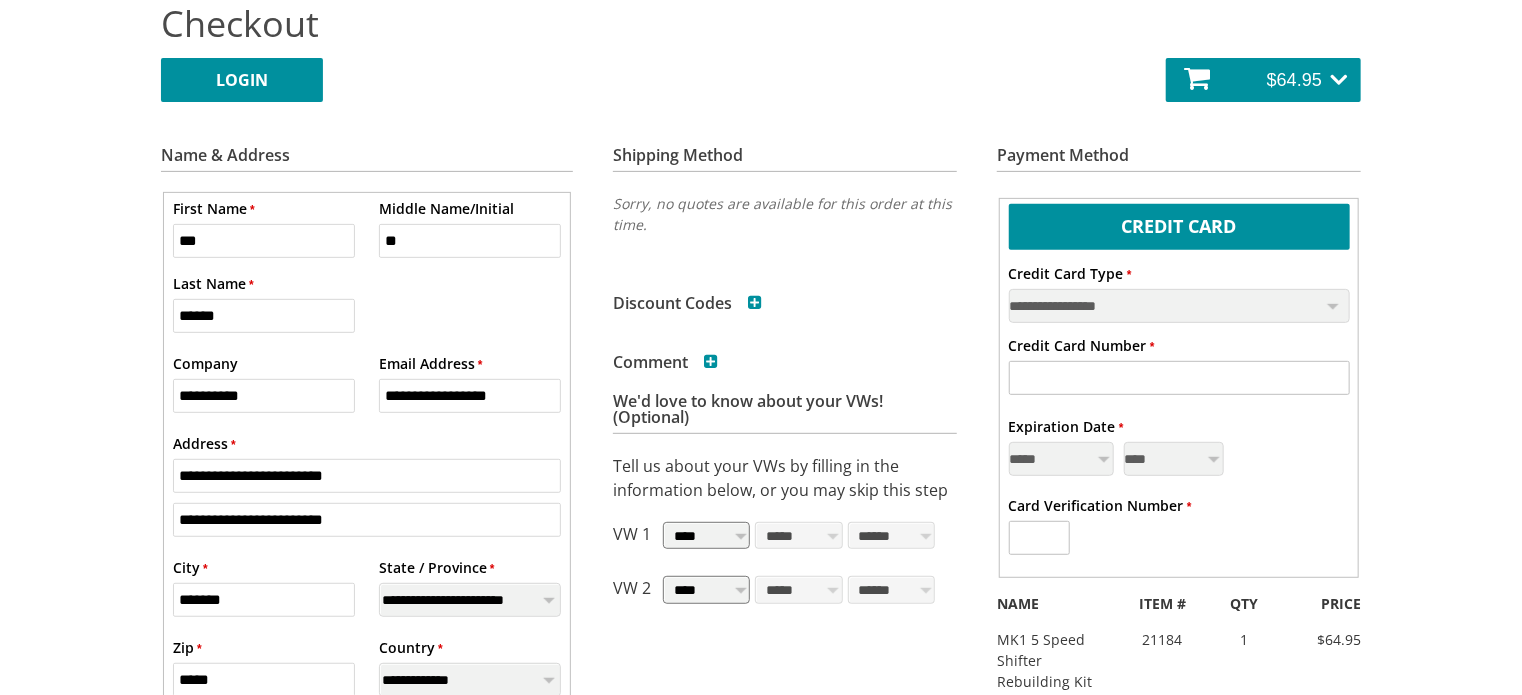 type on "**********" 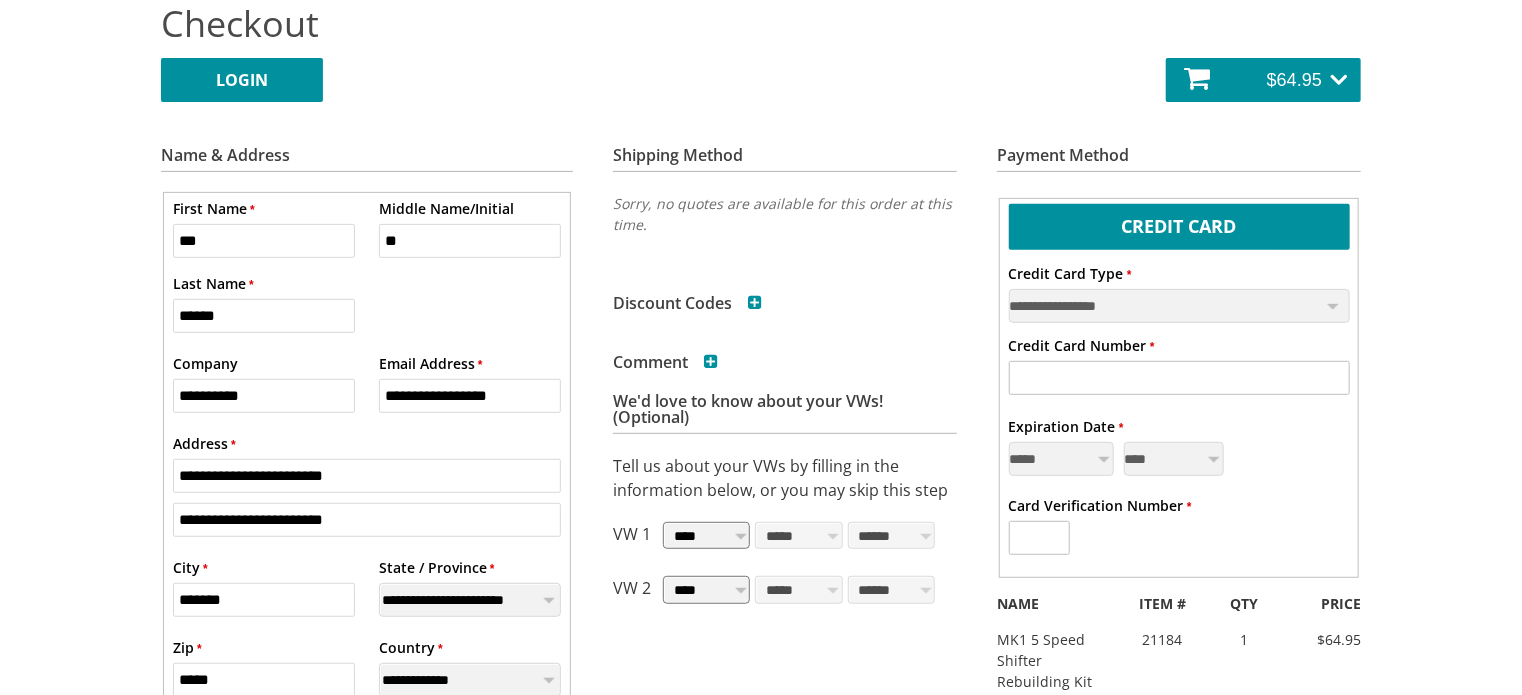 click on "**********" at bounding box center [264, 396] 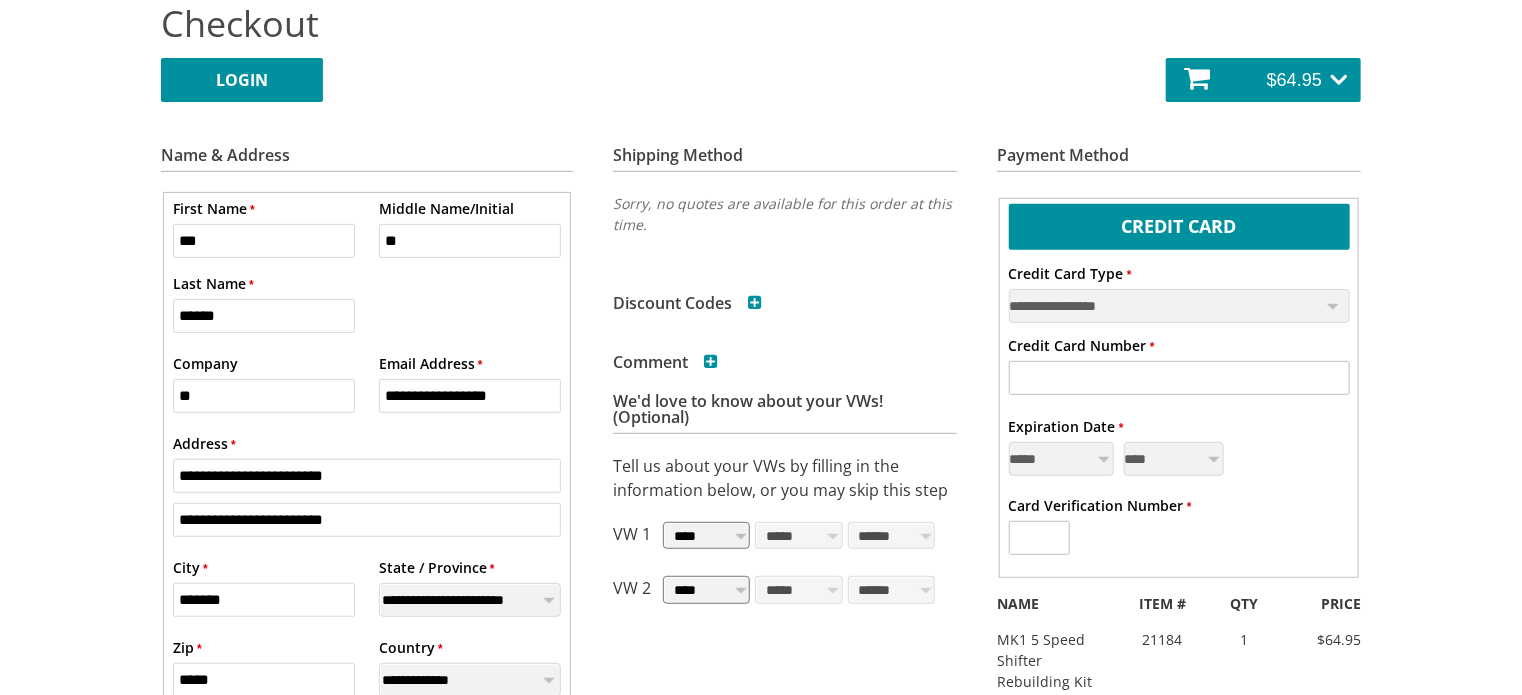 type on "*" 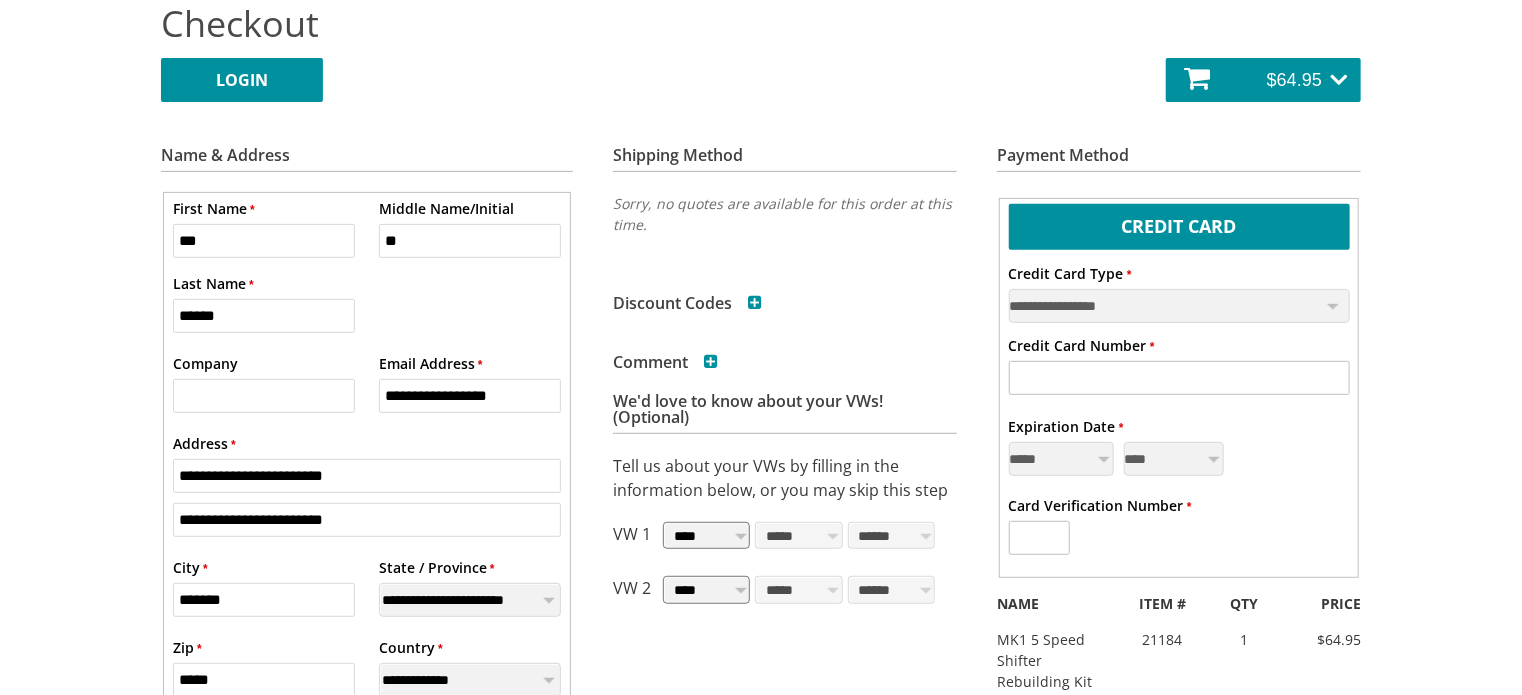 type 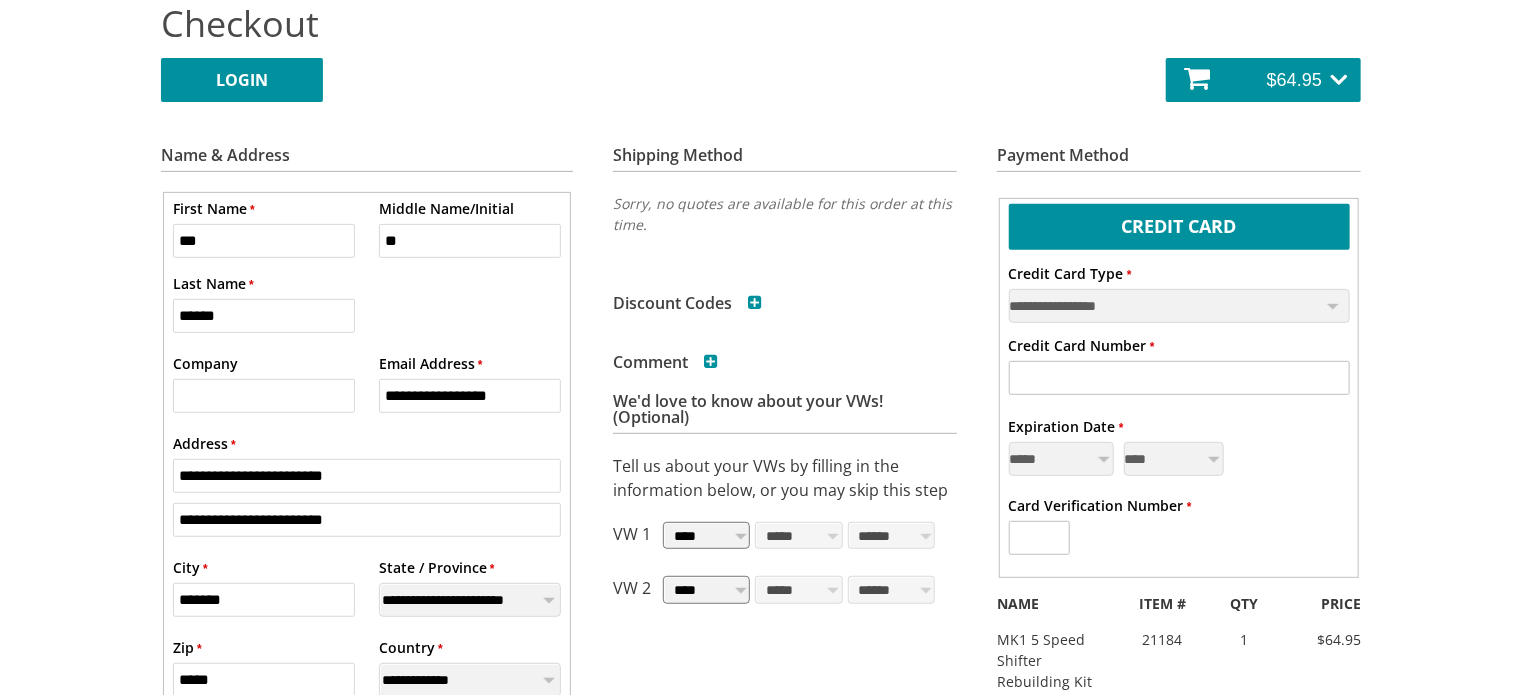 click on "VW Diesel Engine Parts
Diesel Cylinder Heads and Parts
Diesel Timing Belts, Tensioners, and Rollers
Diesel Oil Pumps" at bounding box center (761, 894) 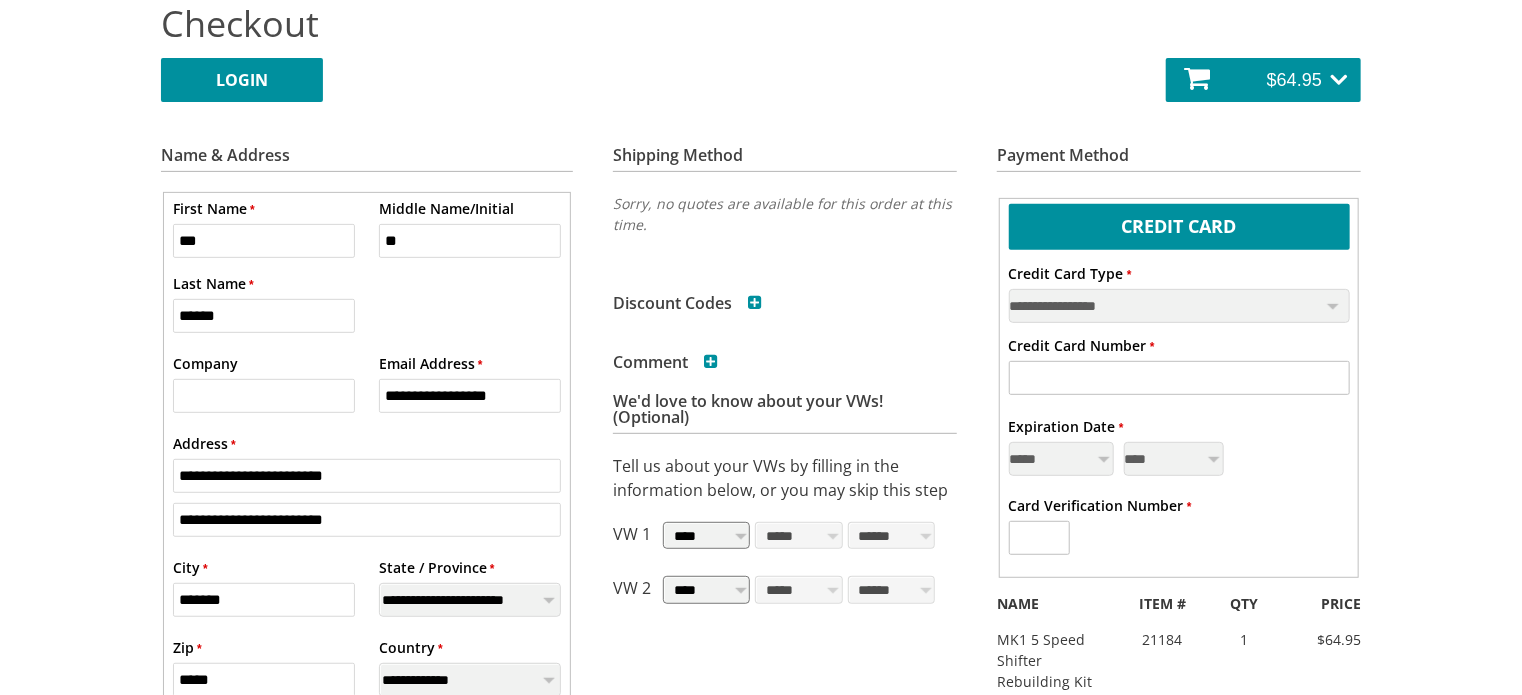 click on "**********" at bounding box center (367, 520) 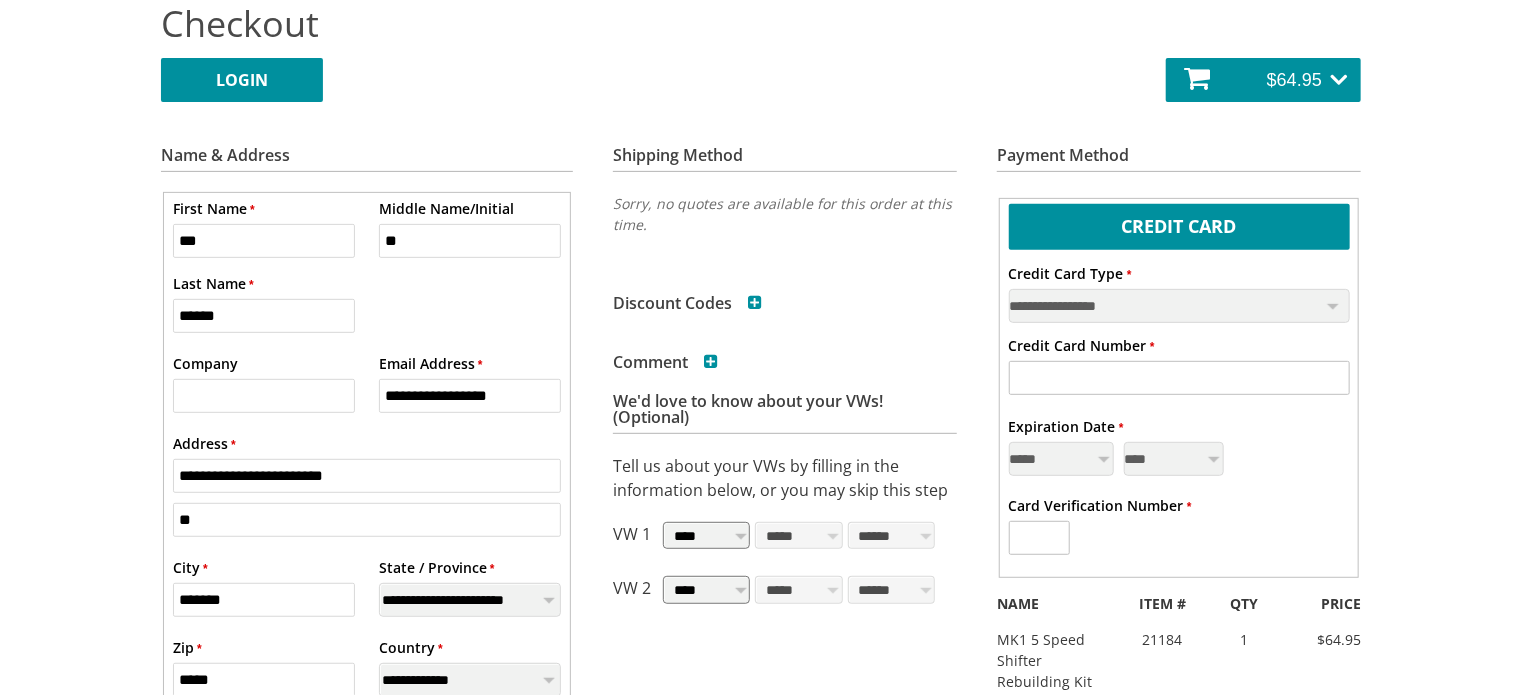 type on "*" 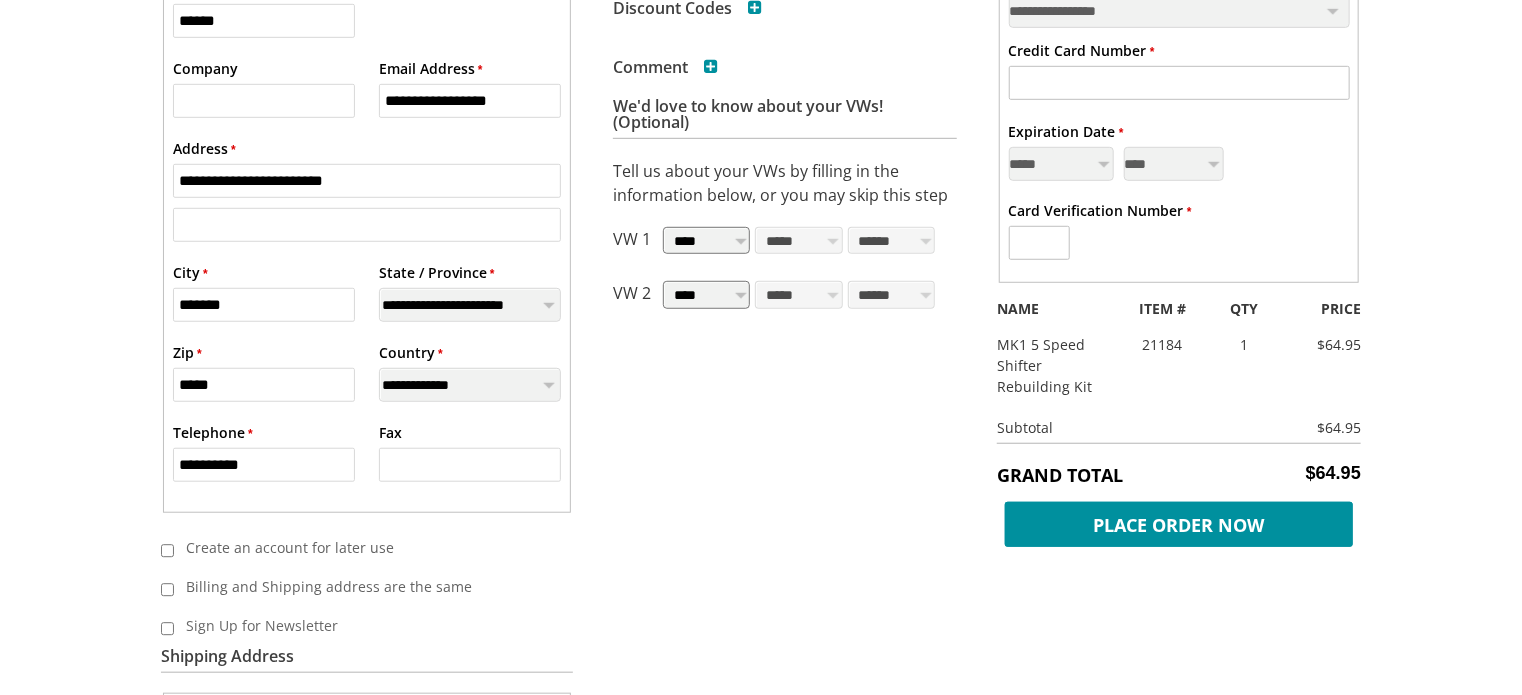 scroll, scrollTop: 600, scrollLeft: 0, axis: vertical 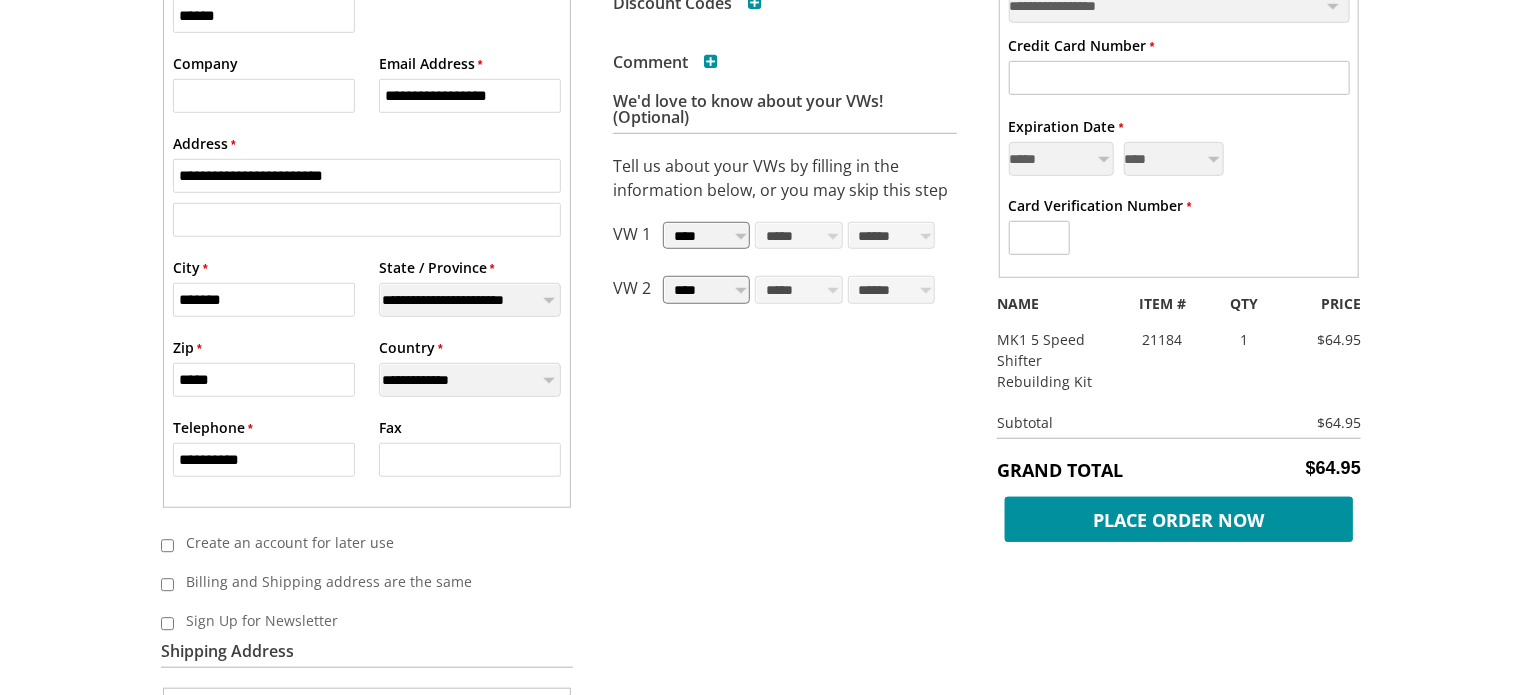 type 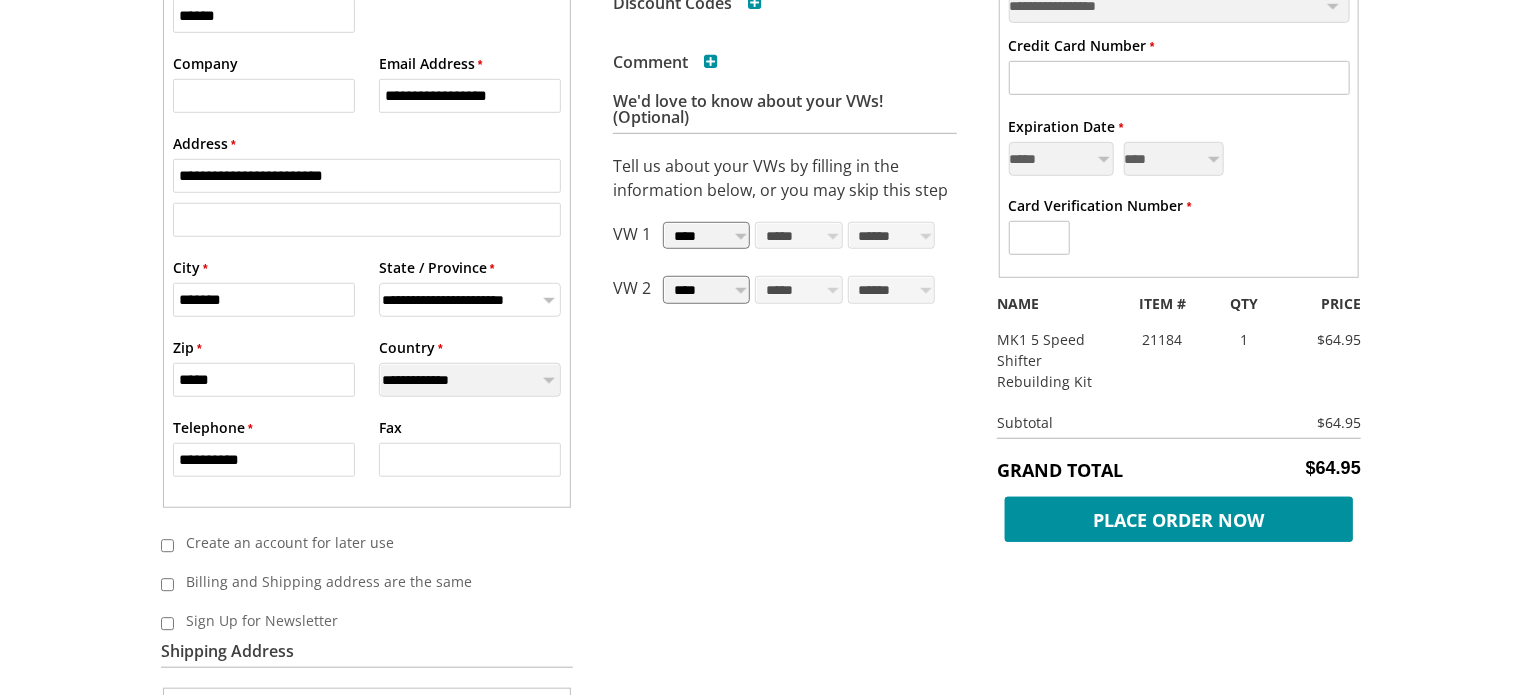 click on "**********" at bounding box center [470, 300] 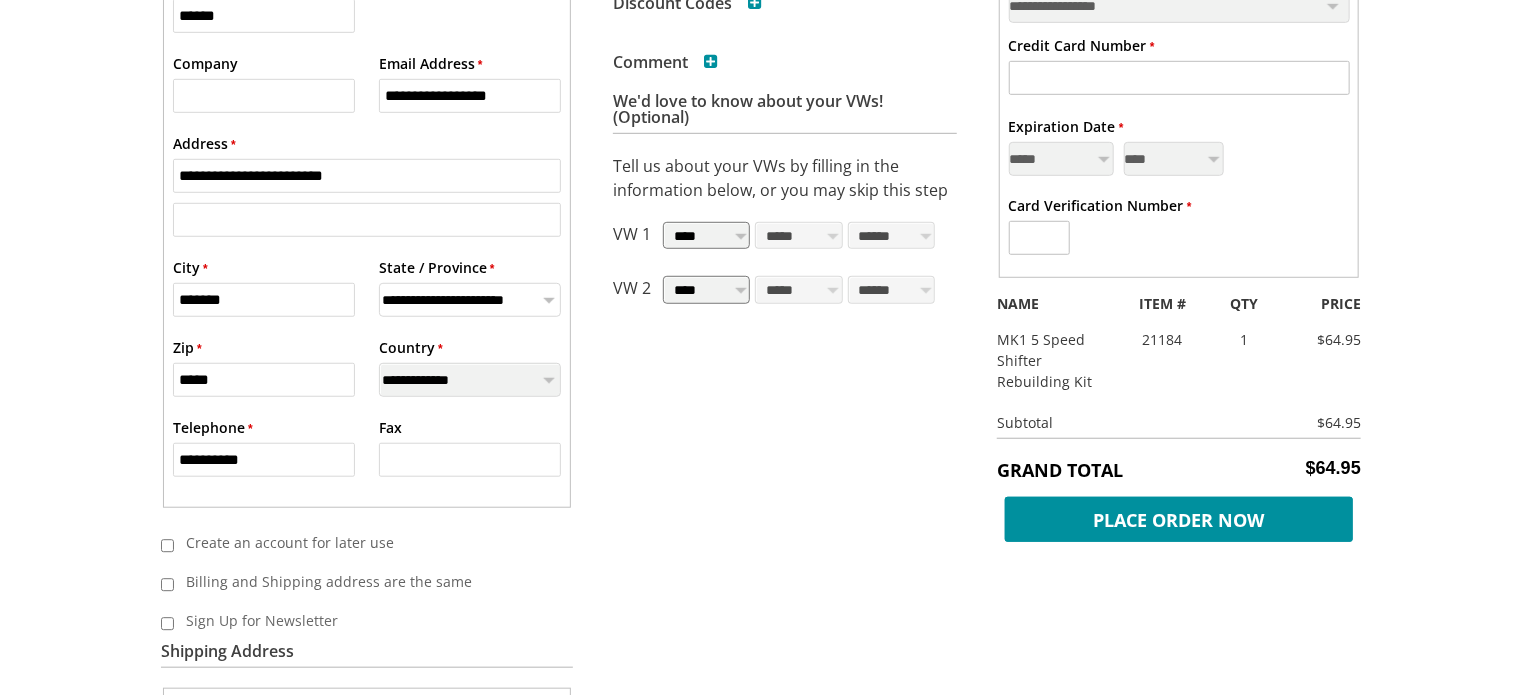 click on "**********" at bounding box center [470, 300] 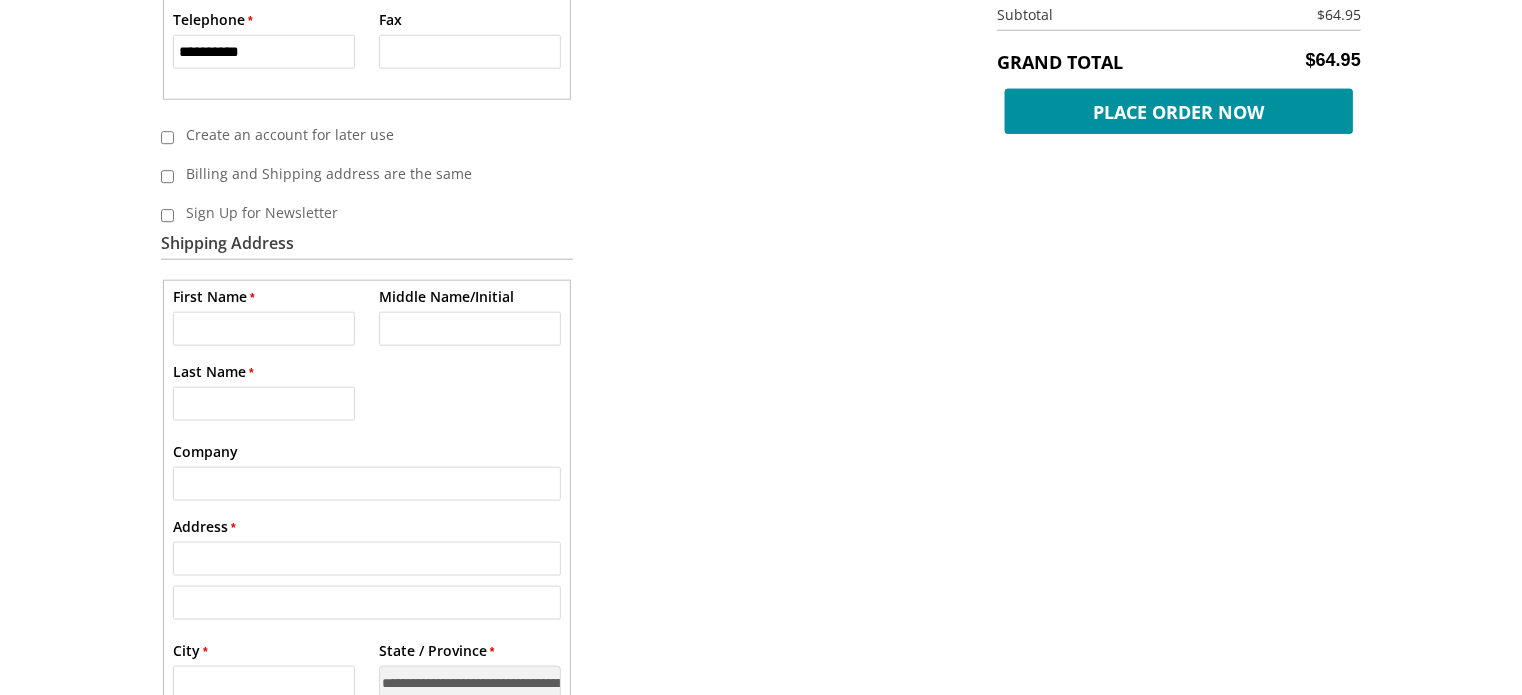 scroll, scrollTop: 1000, scrollLeft: 0, axis: vertical 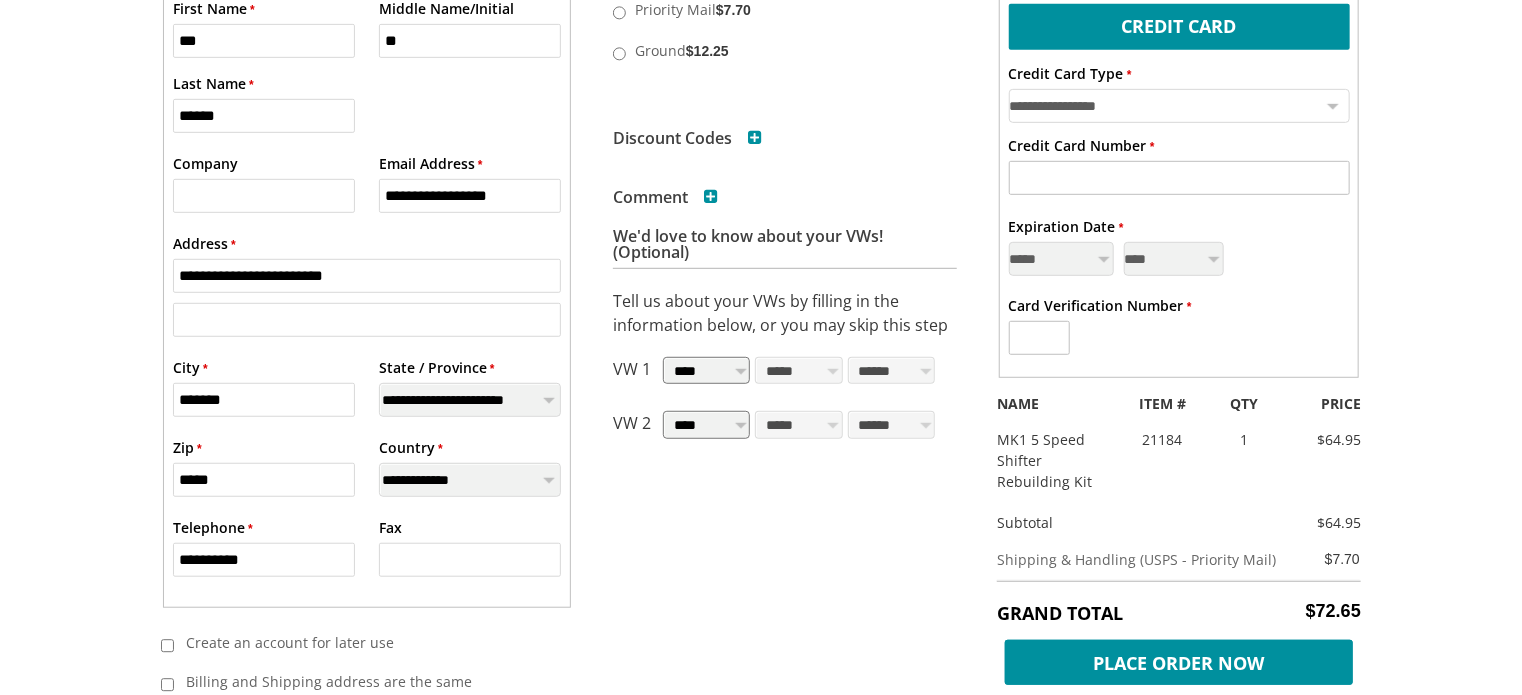 click on "**********" at bounding box center (1179, 106) 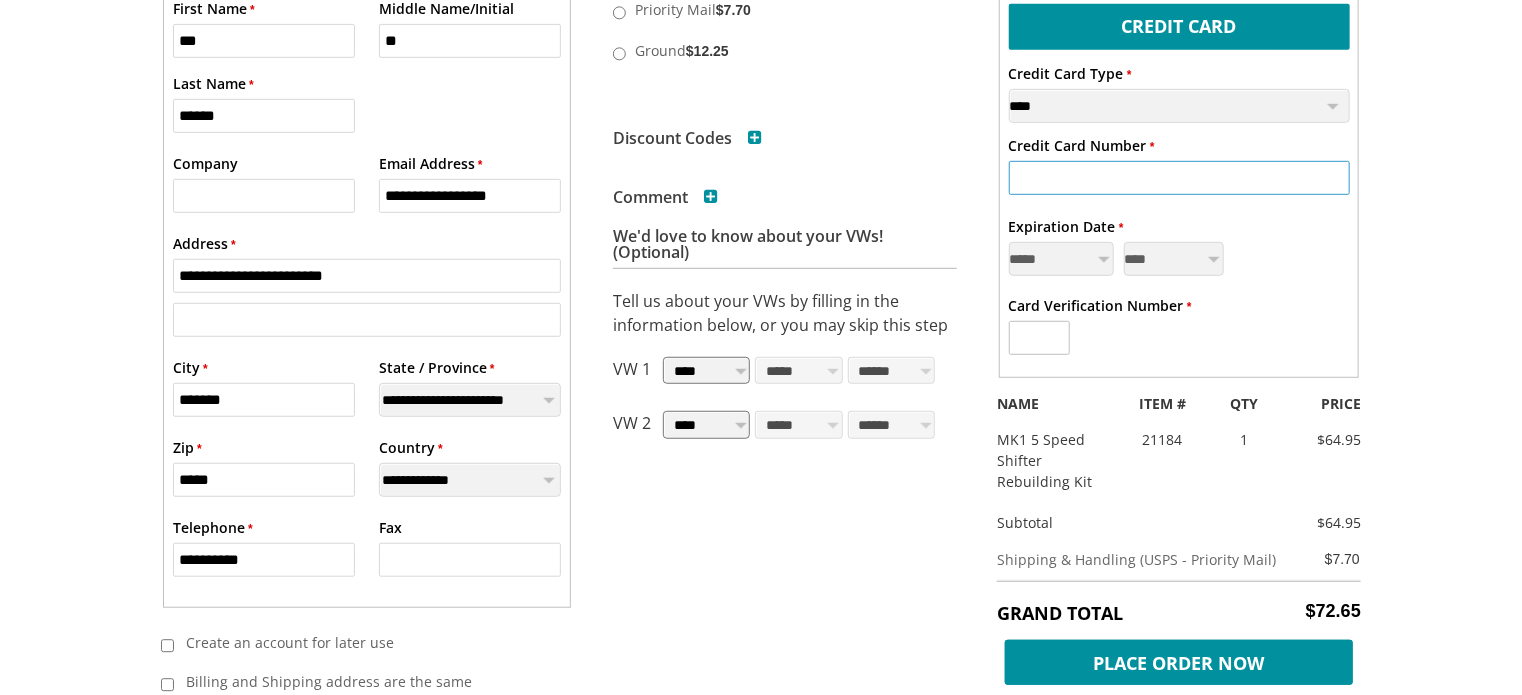 click on "* Credit Card Number" at bounding box center [1179, 178] 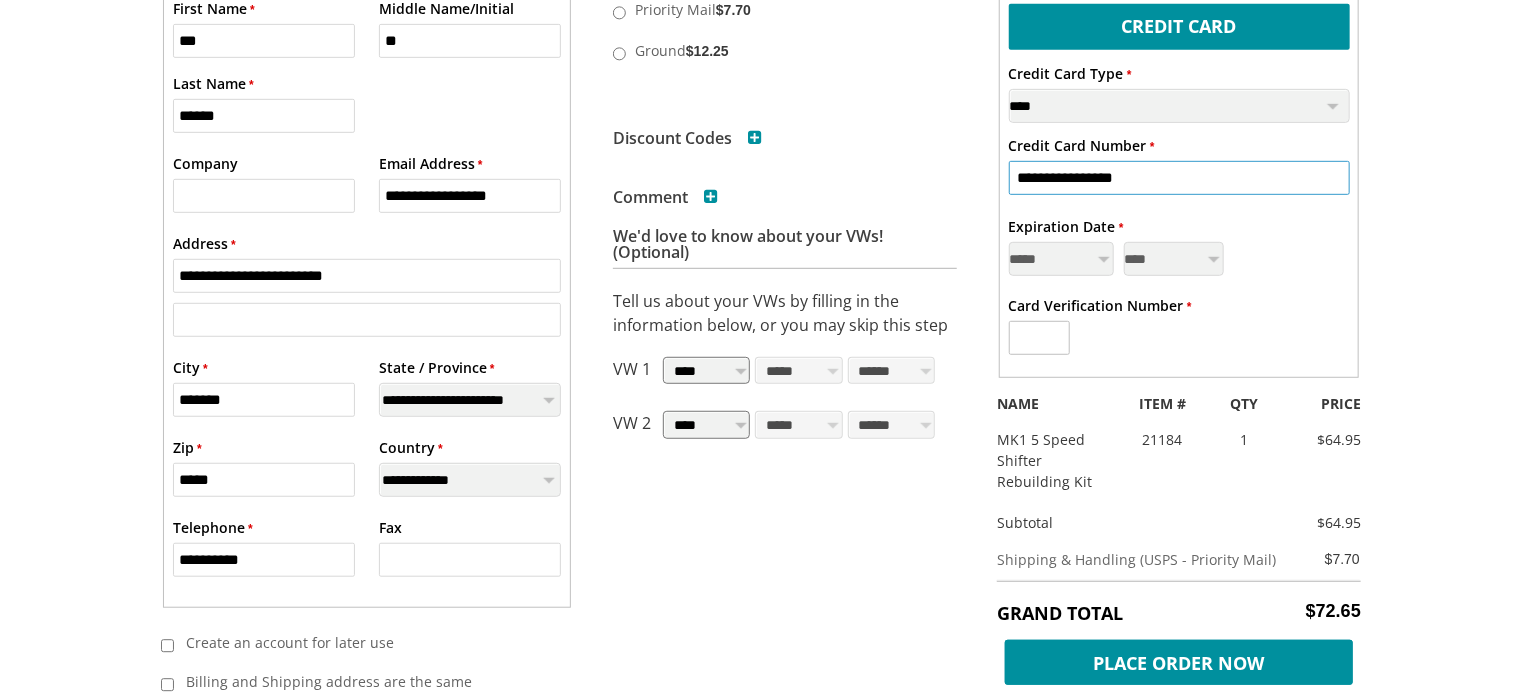 type on "**********" 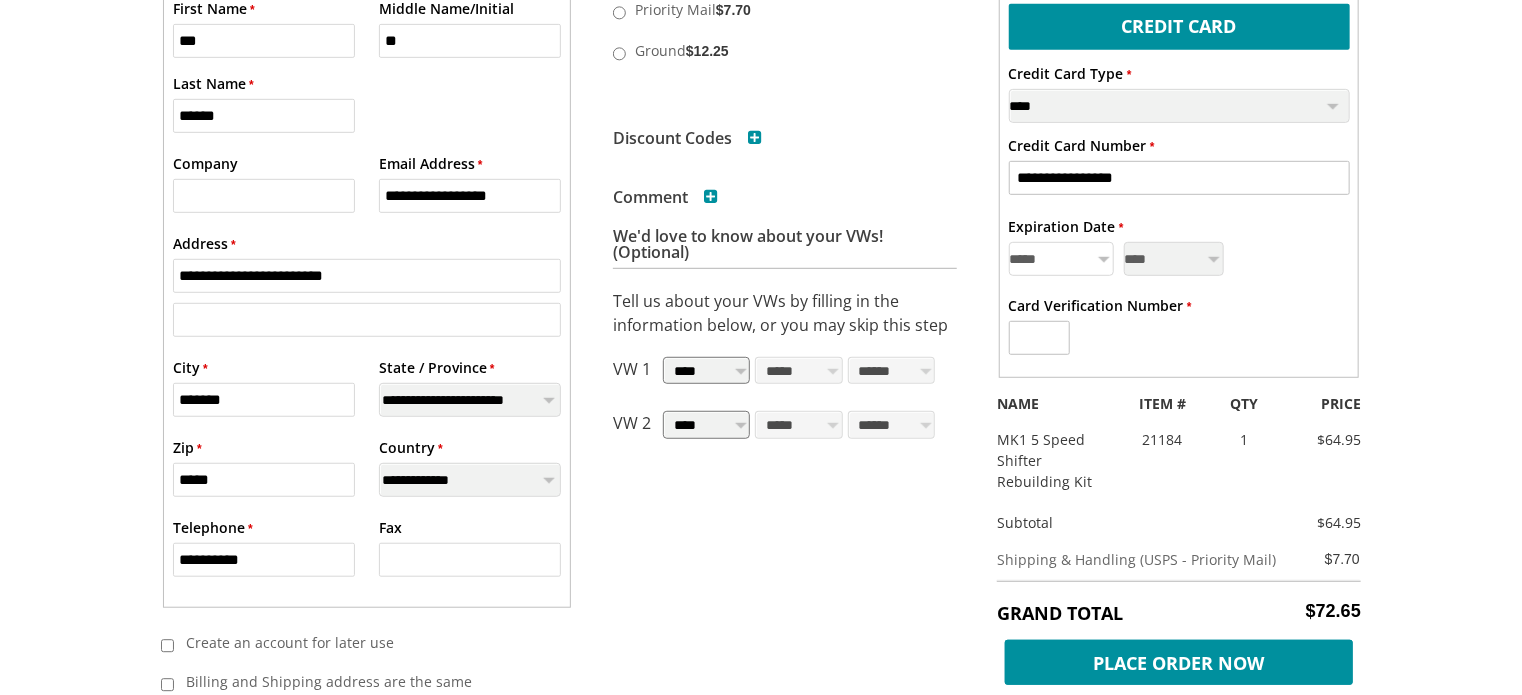 click on "**********" at bounding box center [1061, 259] 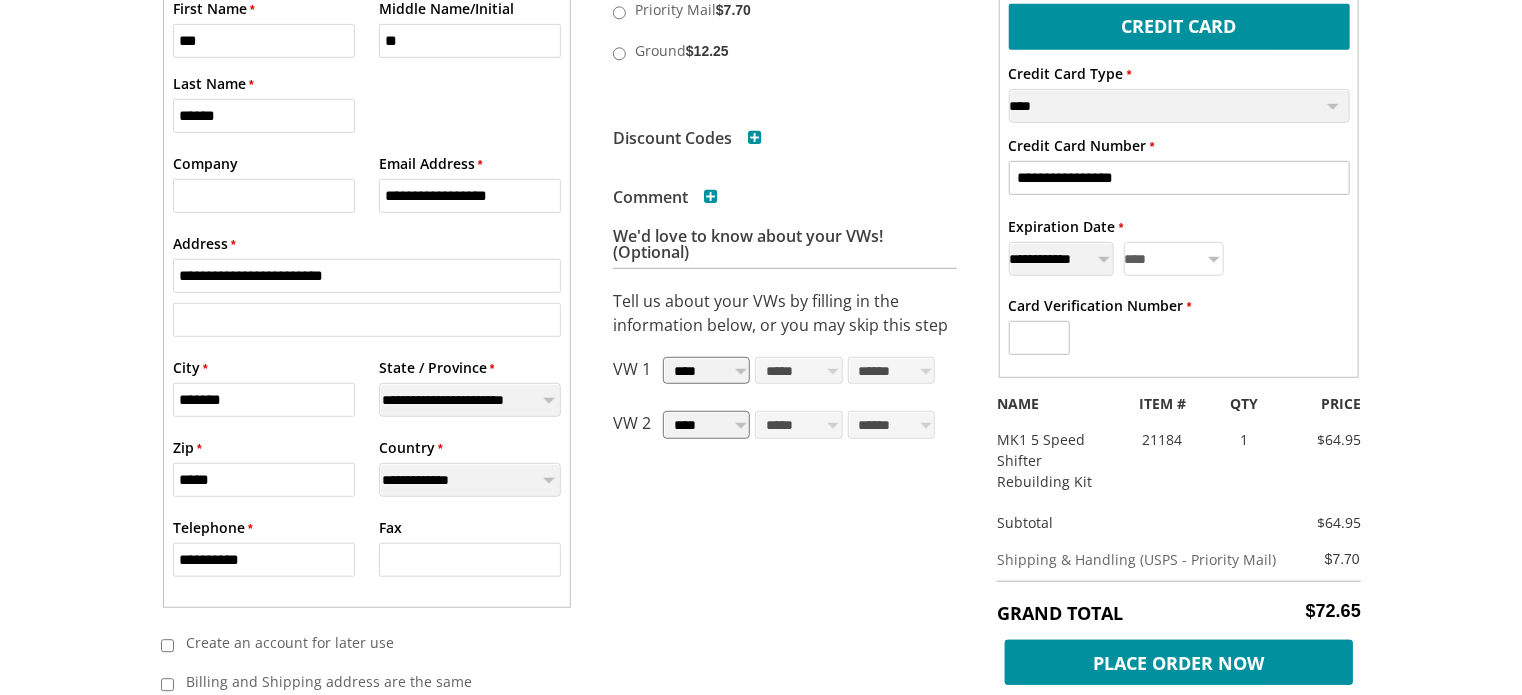 click on "****
****
****
****
****
****
****
****
****
****
****
****" at bounding box center (1174, 259) 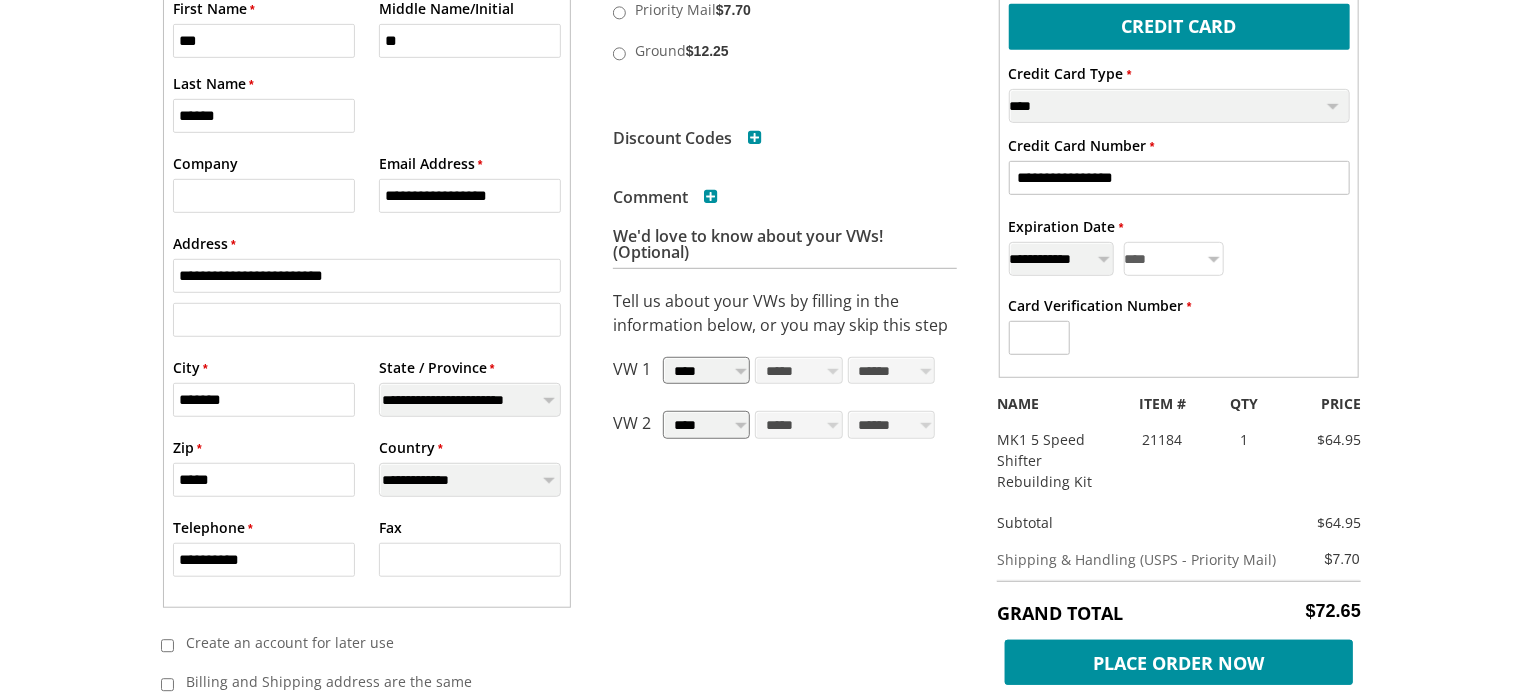 select on "****" 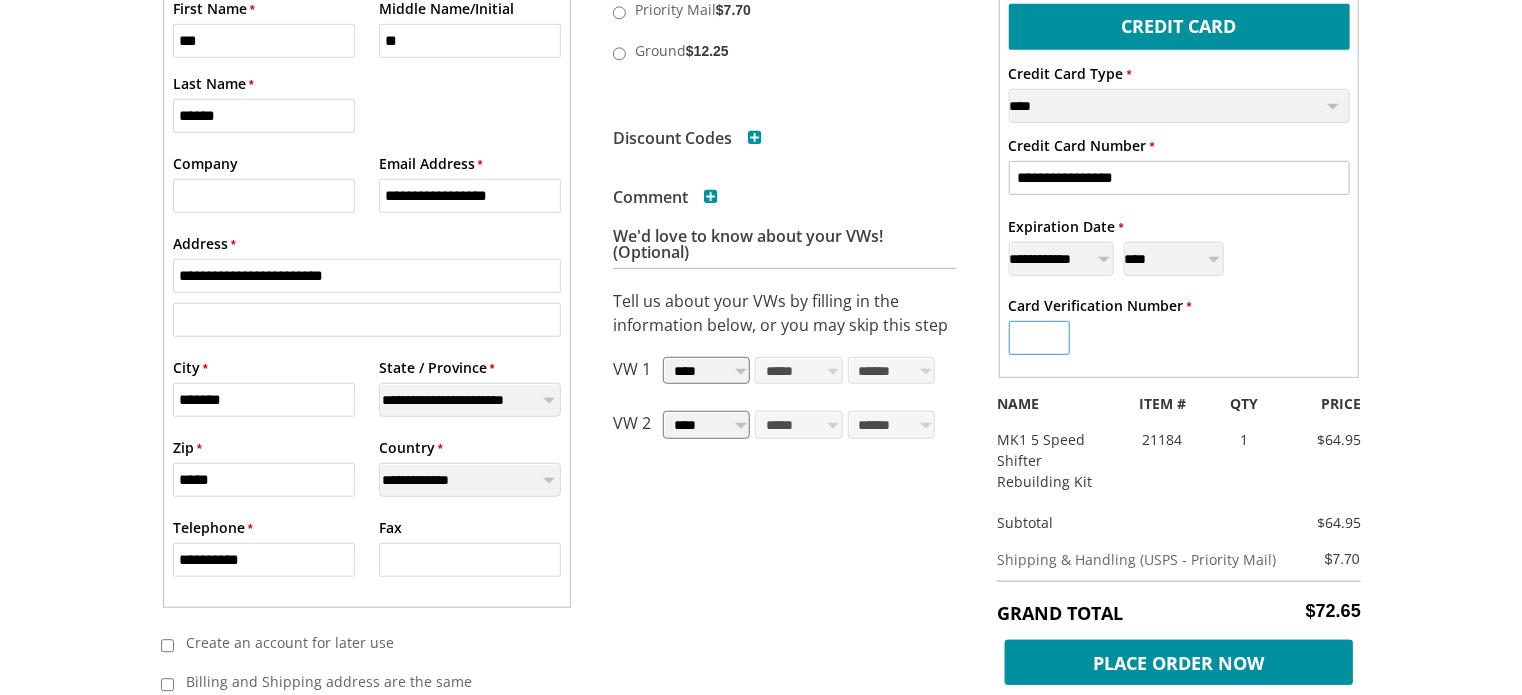 click on "* Card Verification Number" at bounding box center [1039, 338] 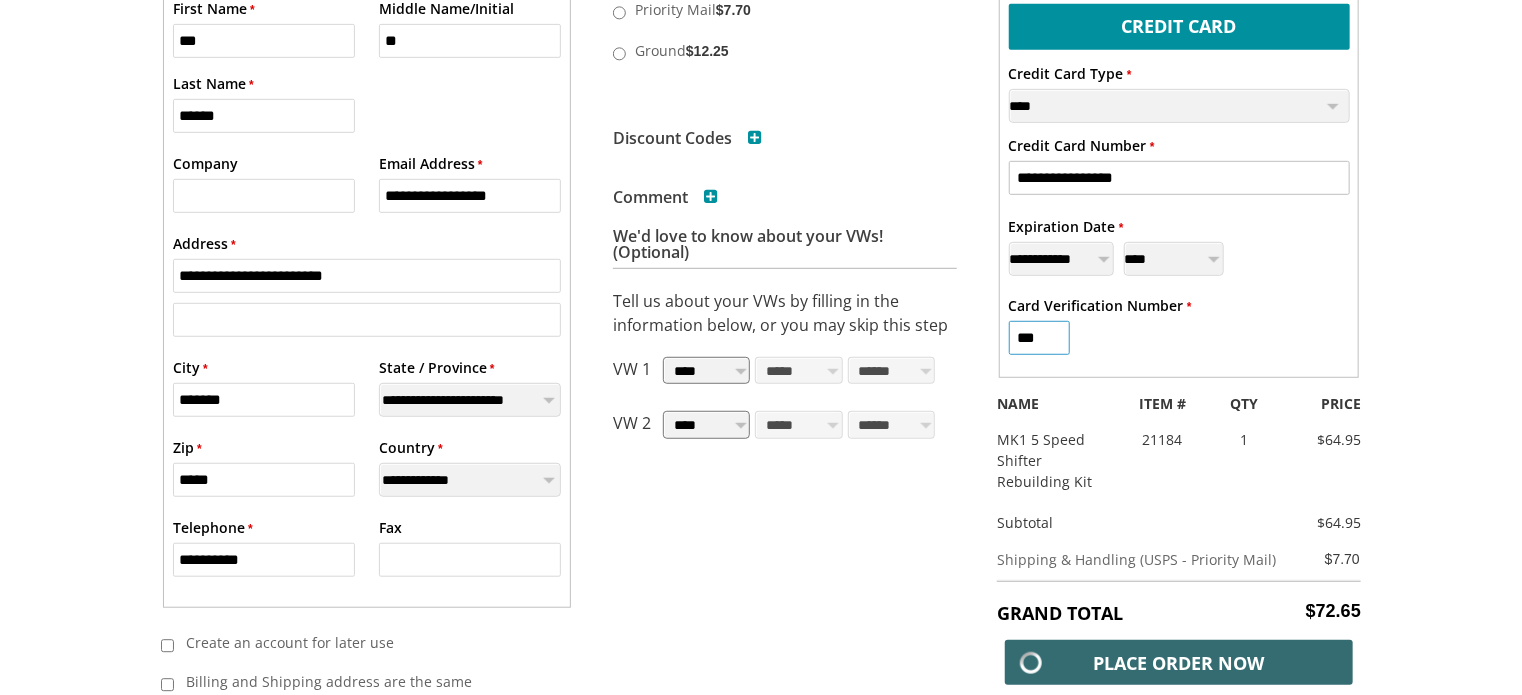 scroll, scrollTop: 800, scrollLeft: 0, axis: vertical 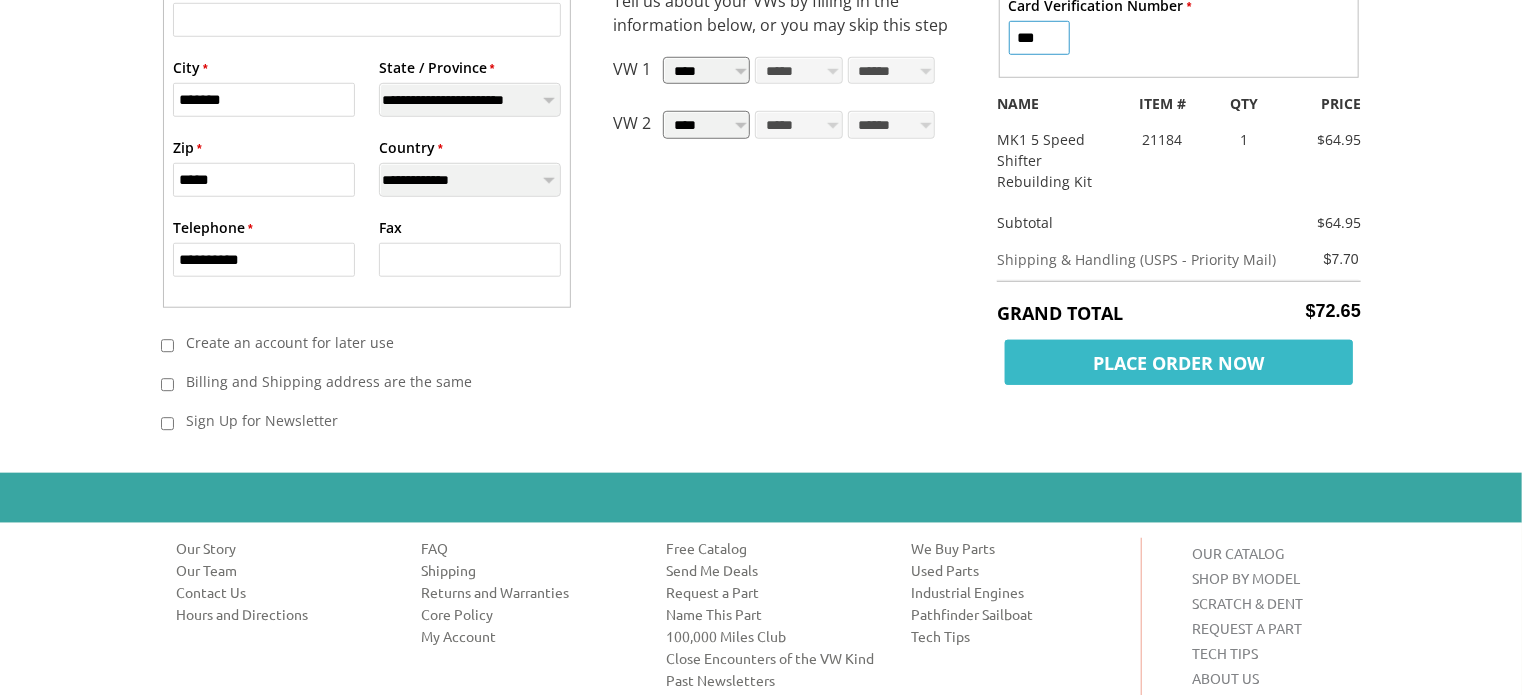 type on "***" 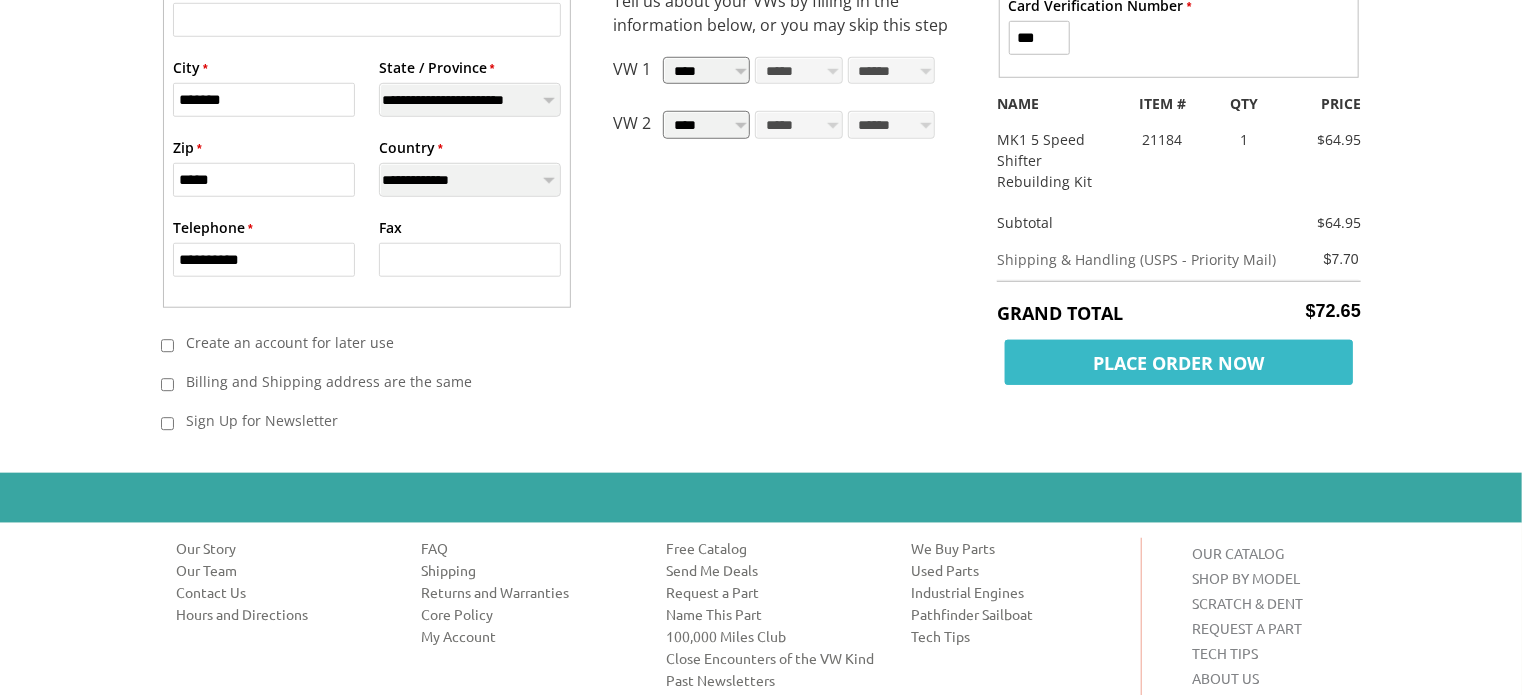 click on "Place Order Now" at bounding box center [1179, 362] 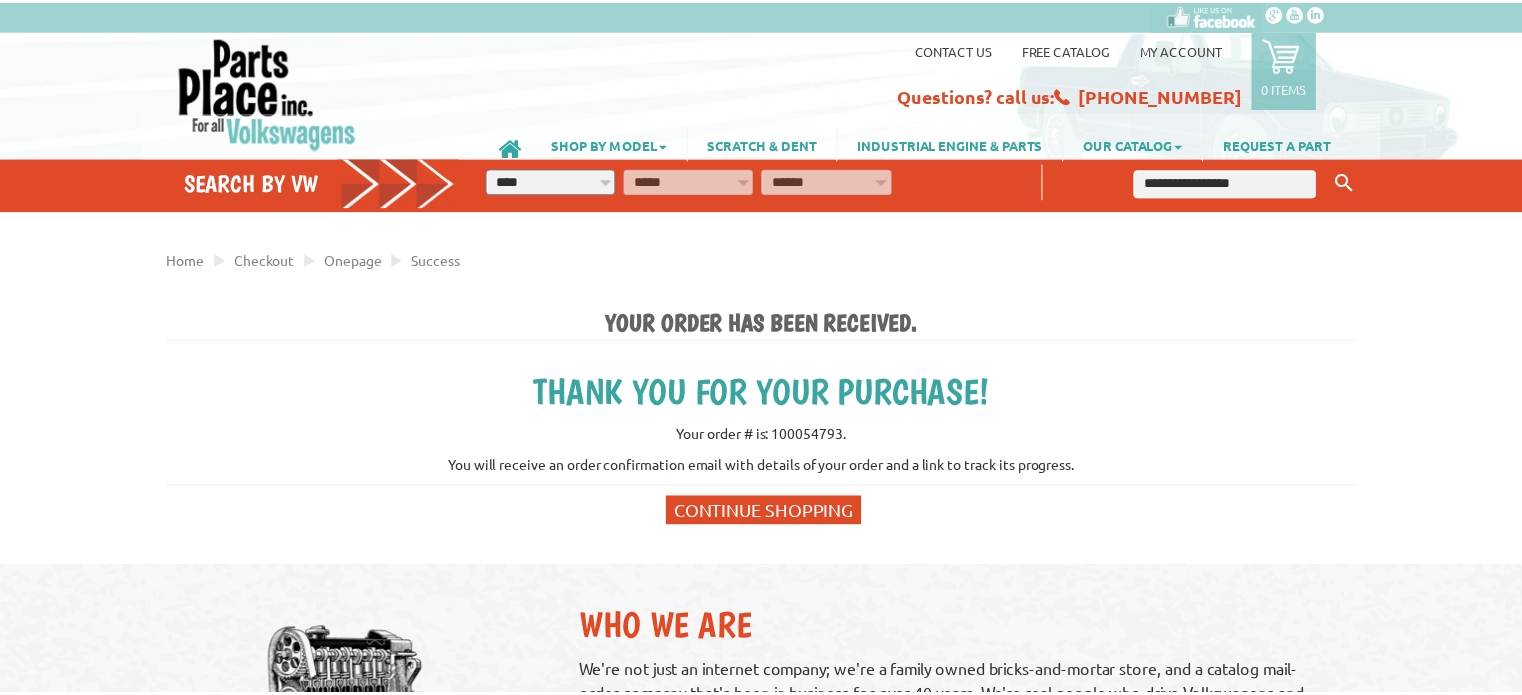 scroll, scrollTop: 0, scrollLeft: 0, axis: both 